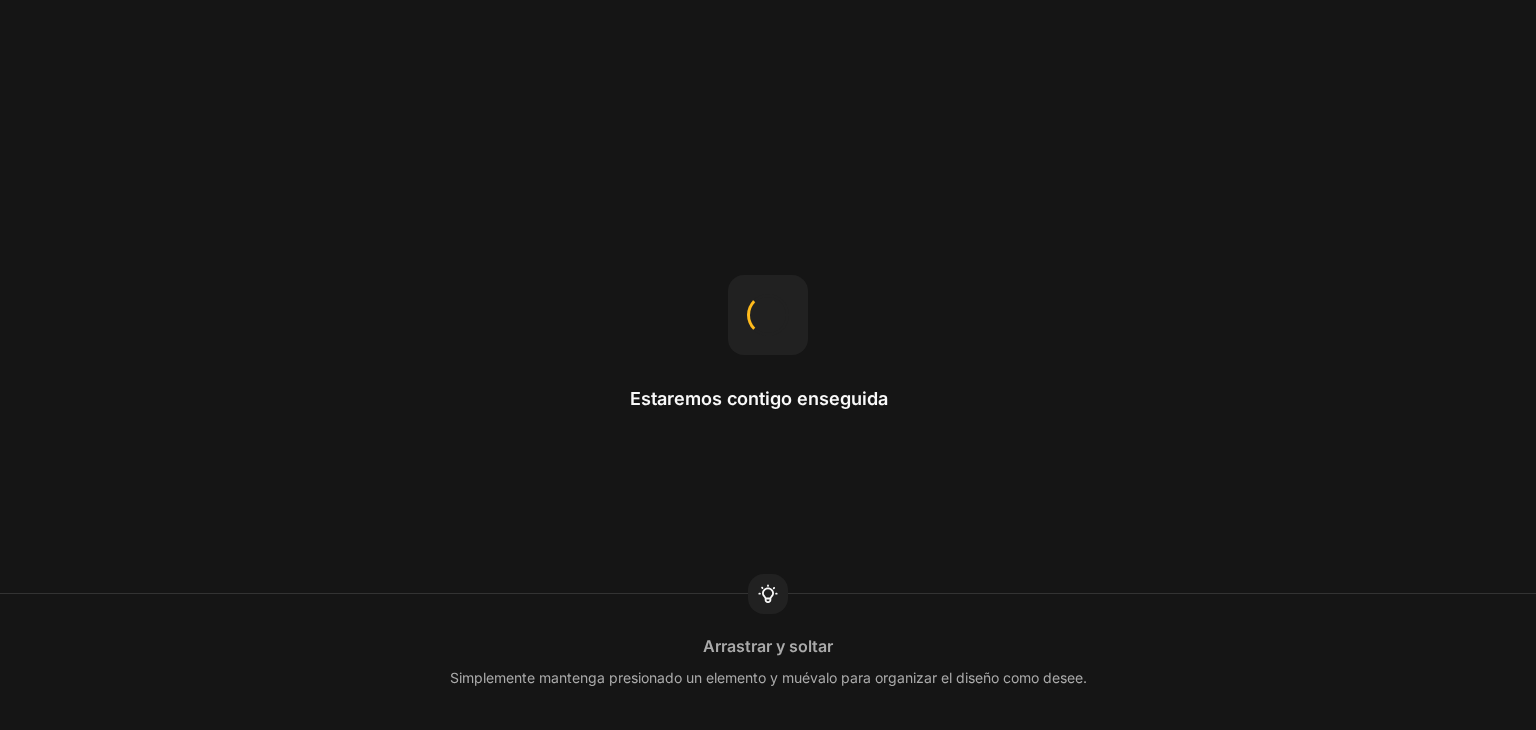 scroll, scrollTop: 0, scrollLeft: 0, axis: both 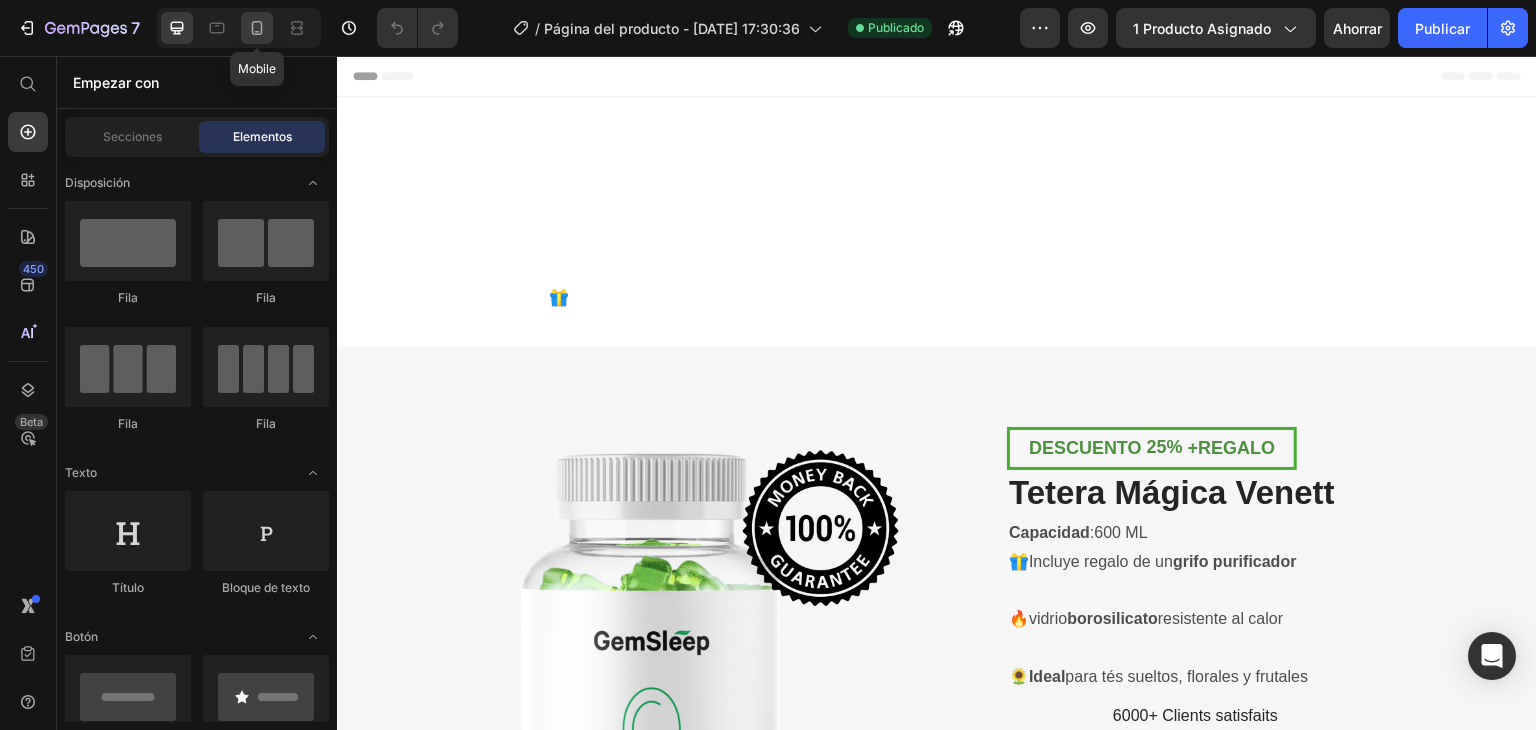 click 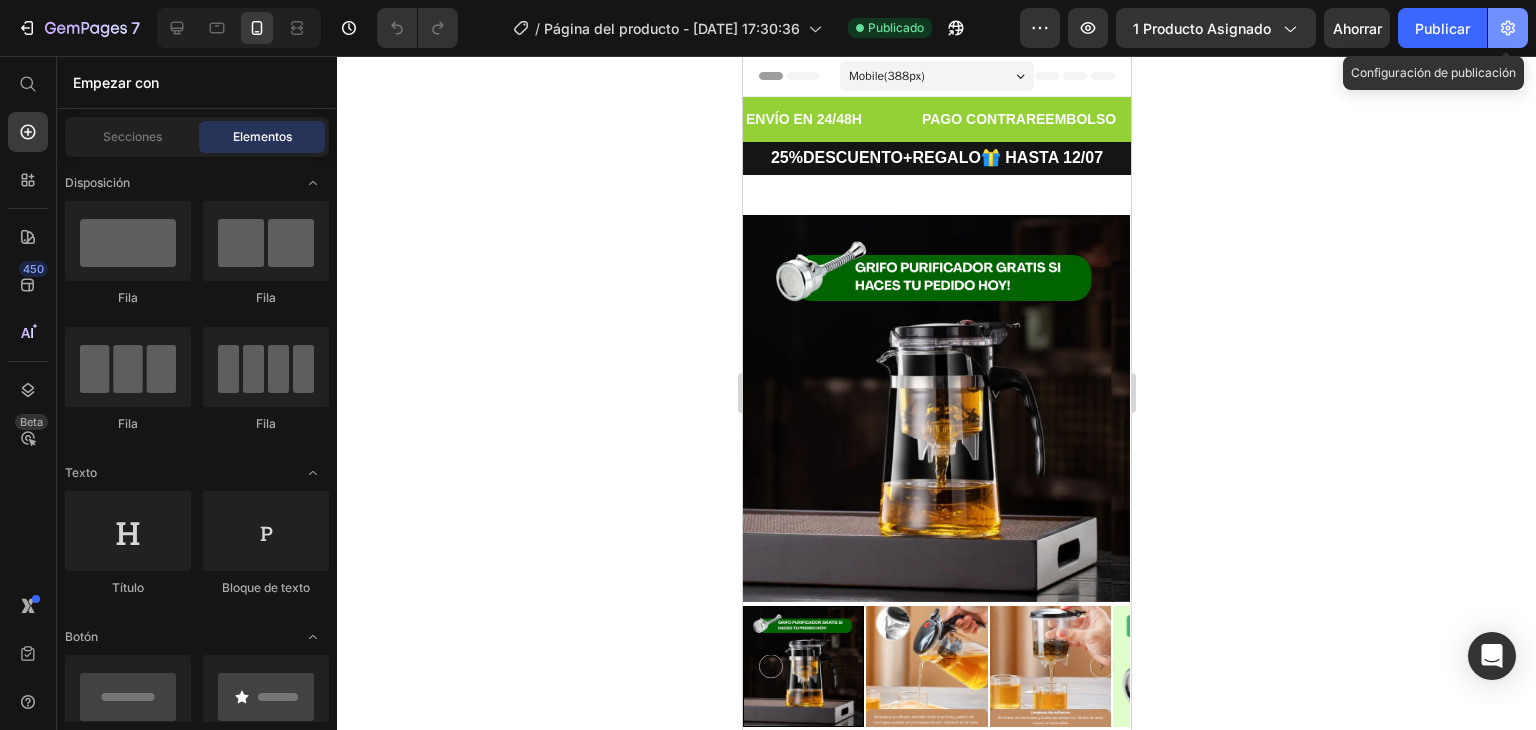 click 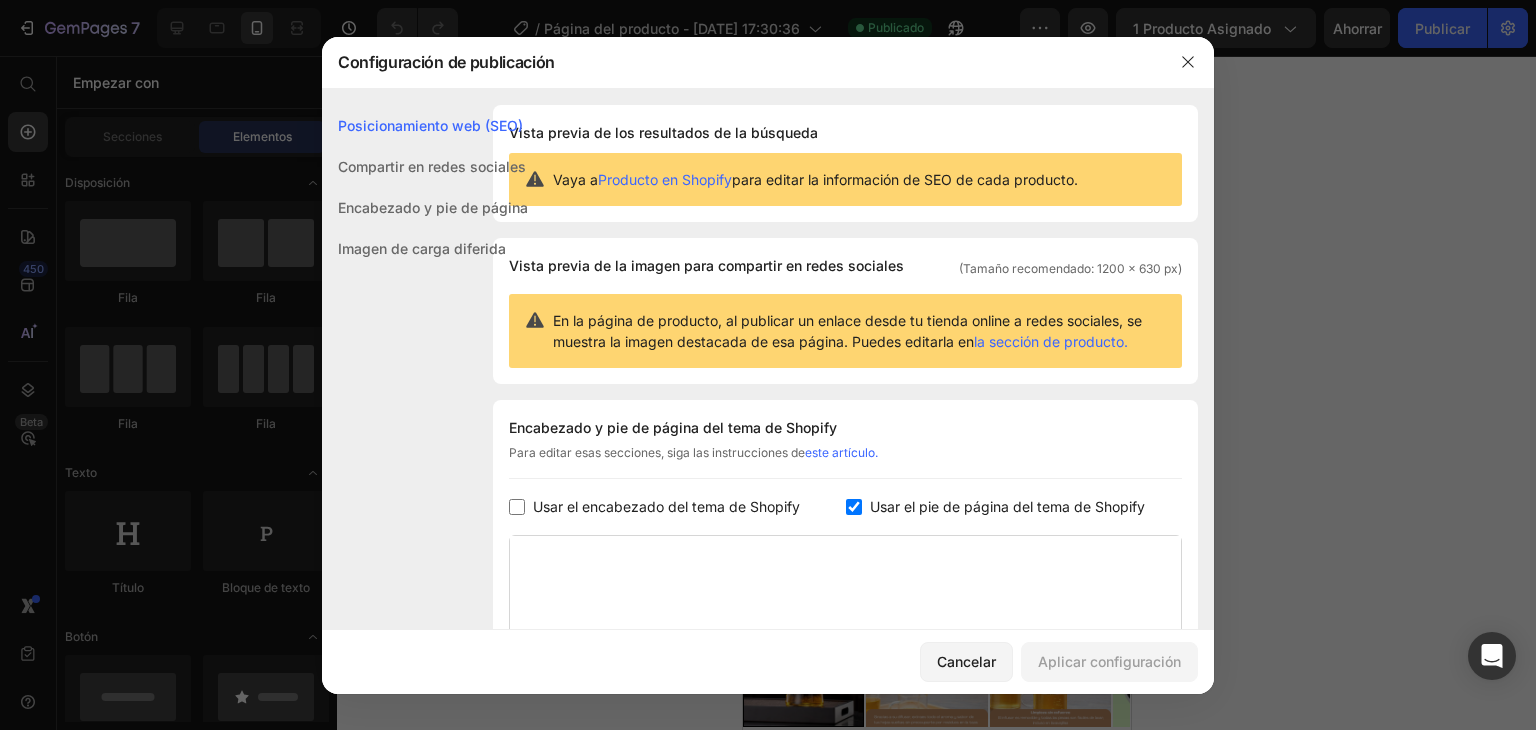 click on "Compartir en redes sociales" 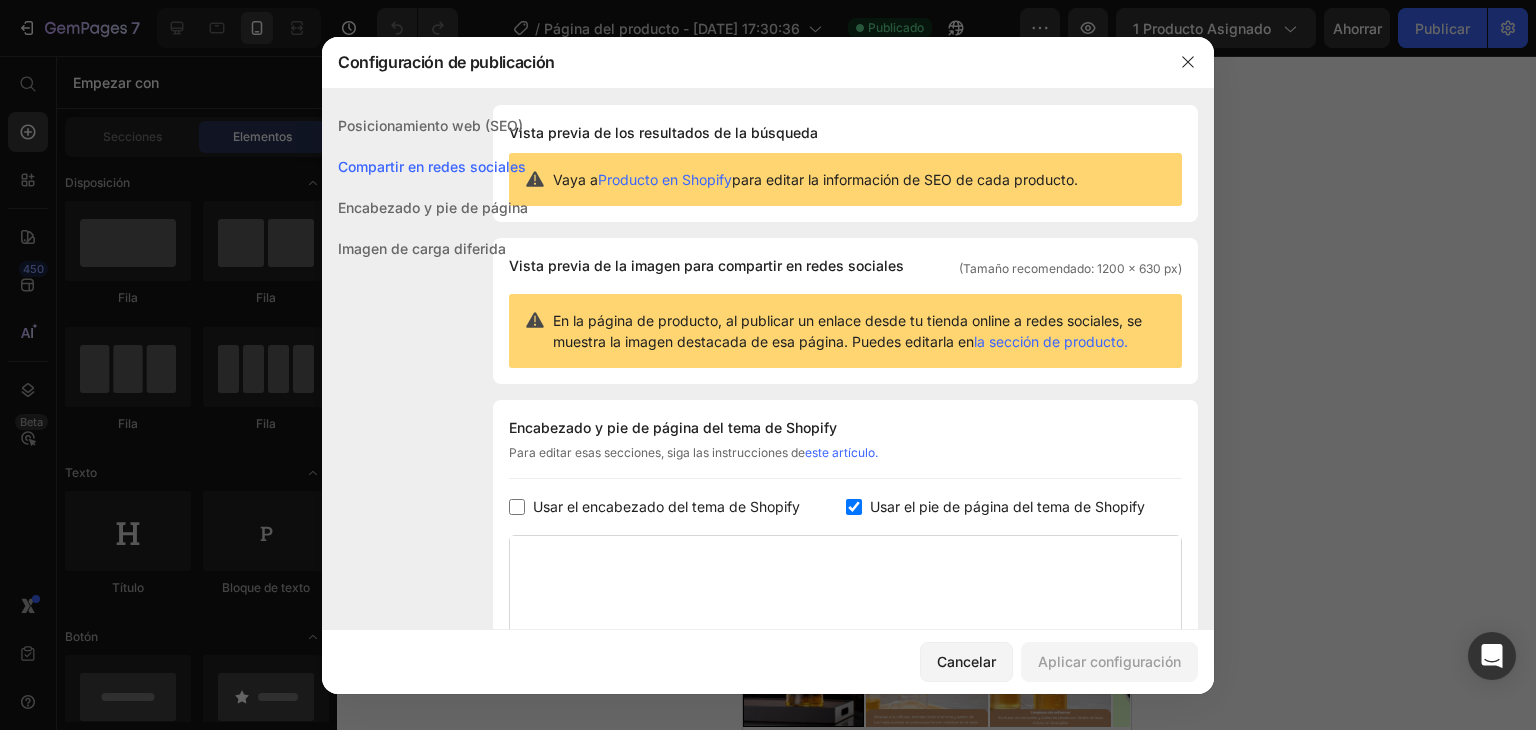 scroll, scrollTop: 128, scrollLeft: 0, axis: vertical 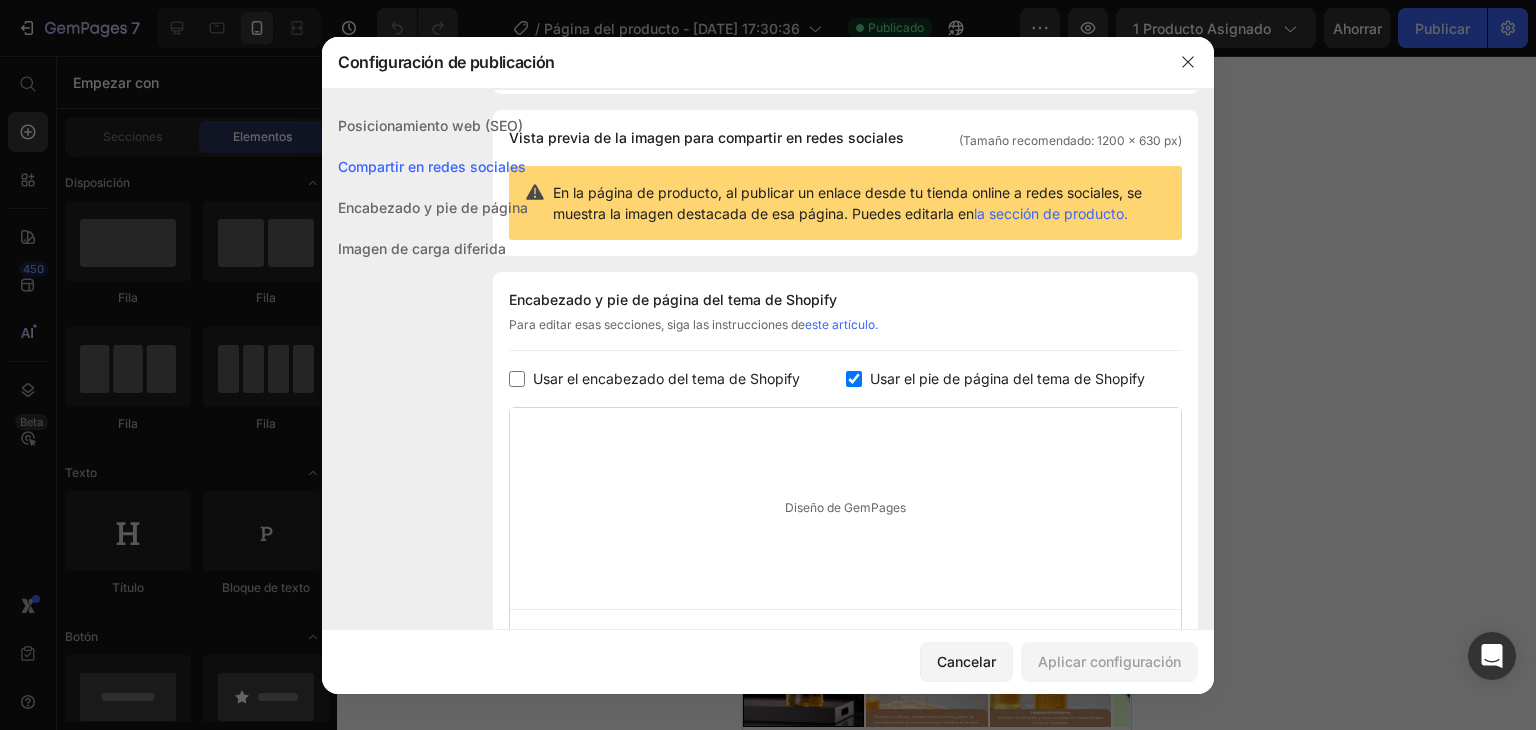 click on "Encabezado y pie de página" at bounding box center [433, 207] 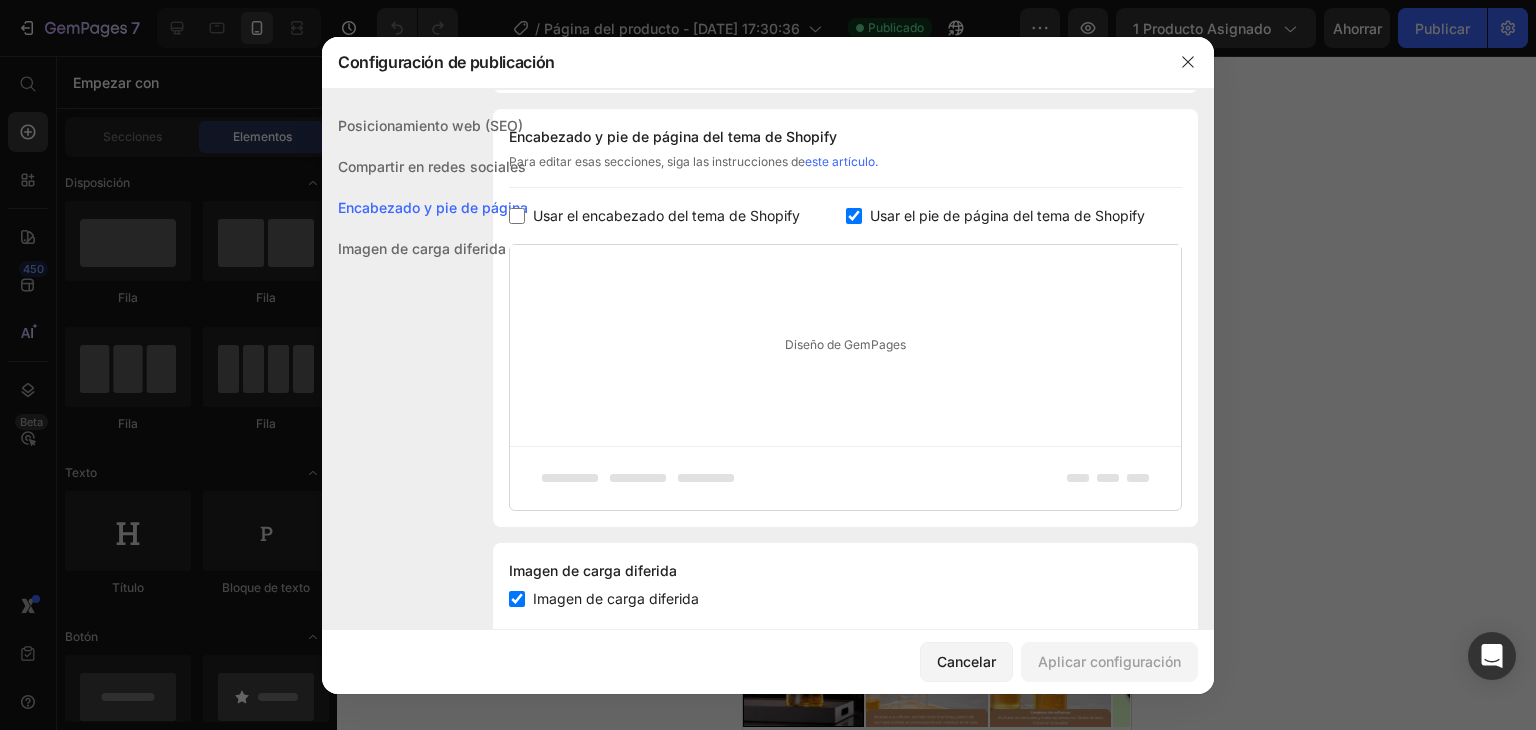 click on "Imagen de carga diferida" at bounding box center [422, 248] 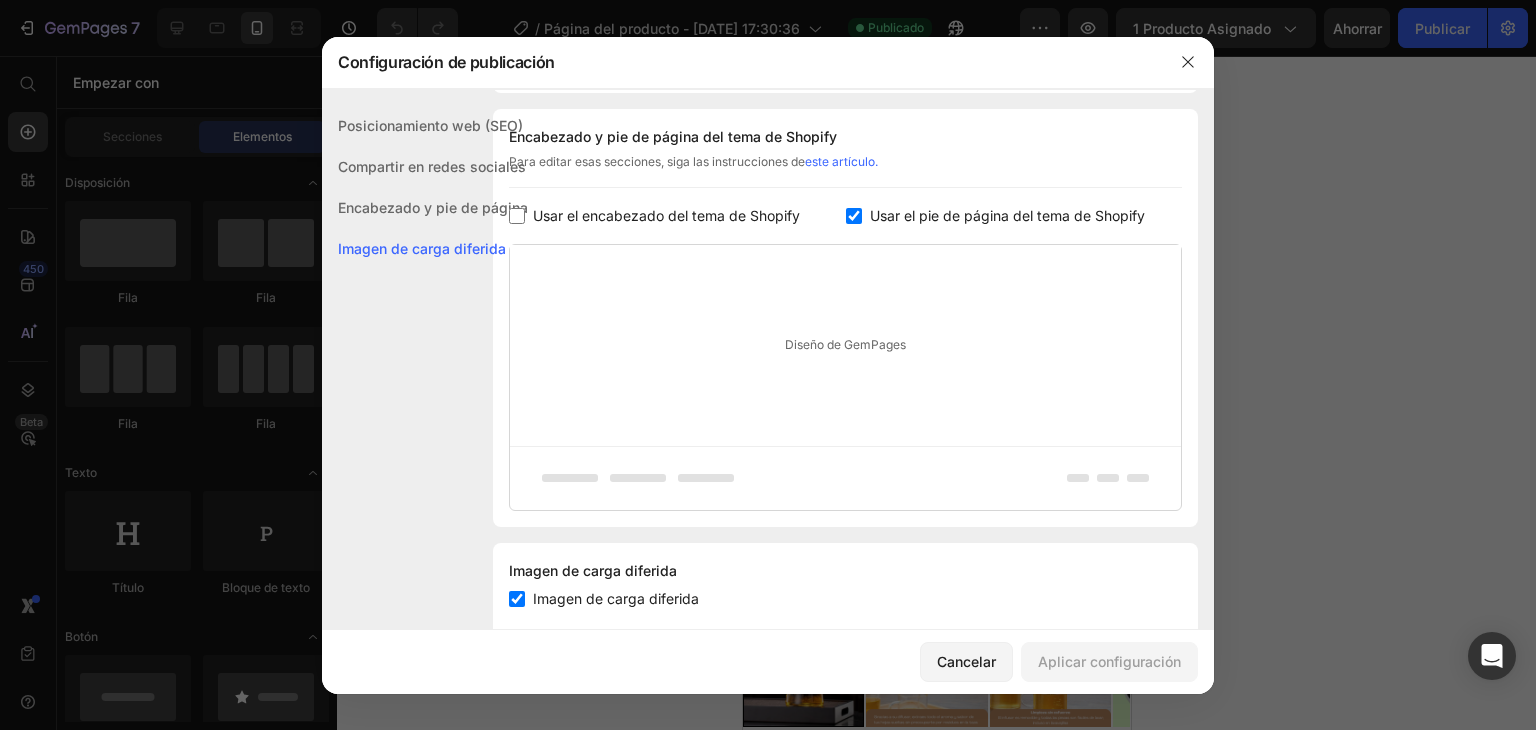 scroll, scrollTop: 336, scrollLeft: 0, axis: vertical 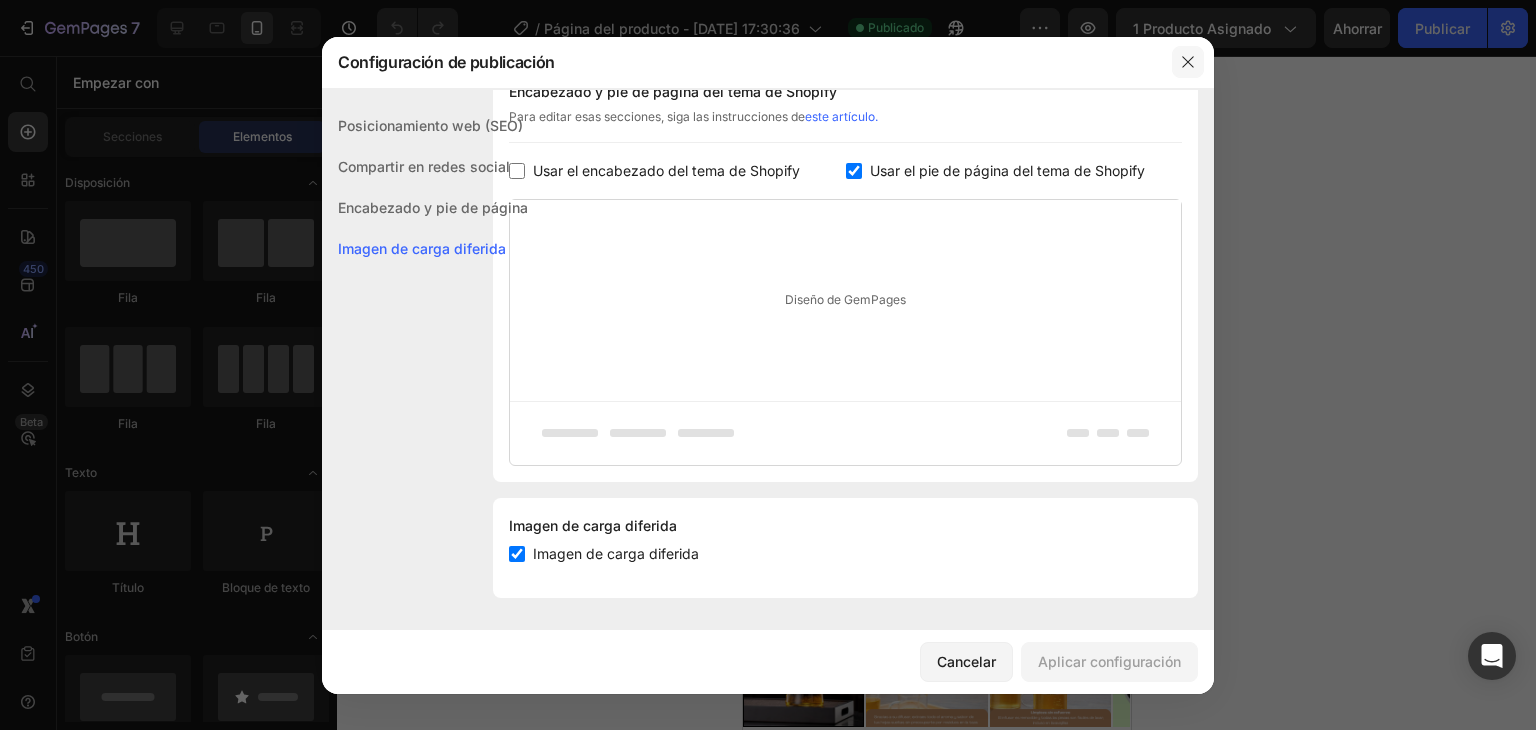 click 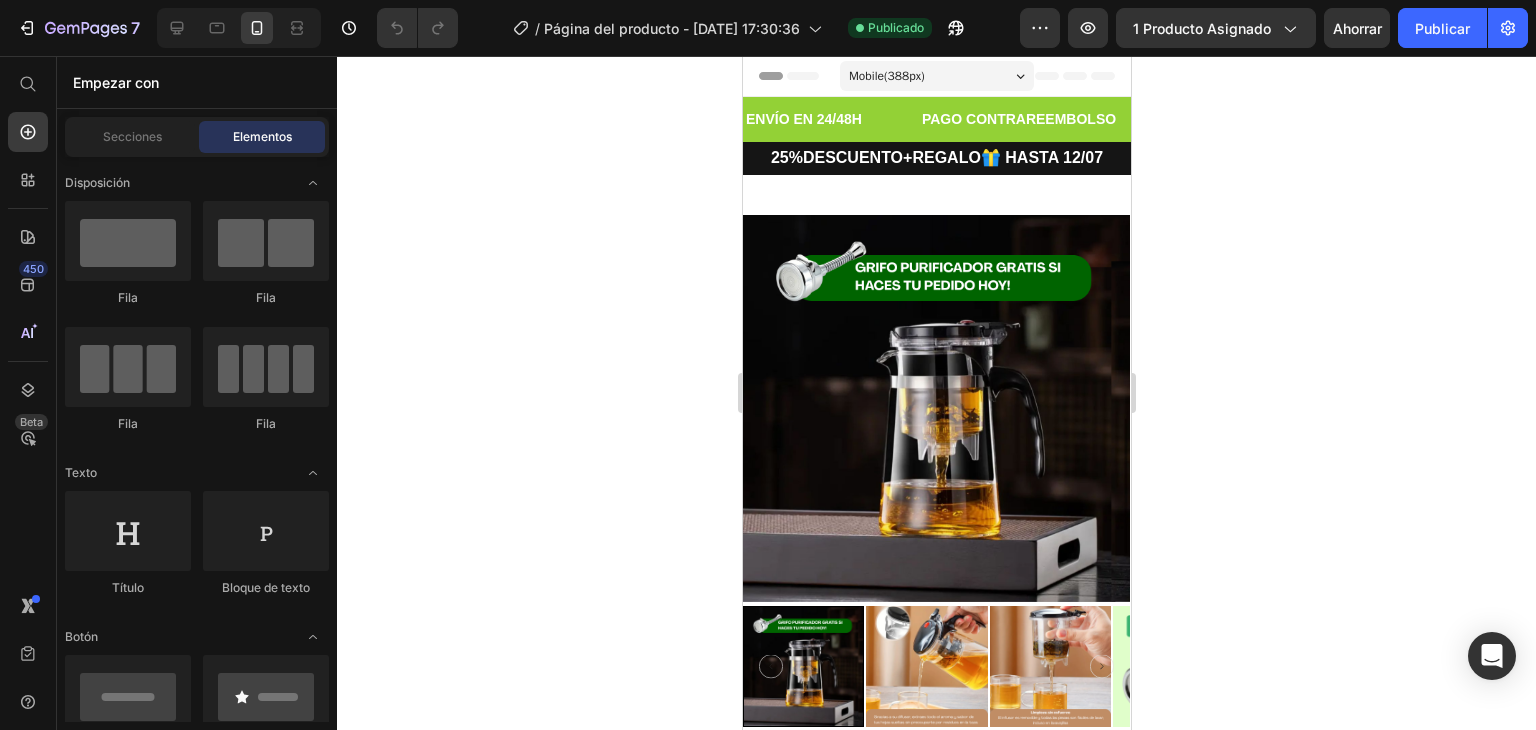 click on "/ Página del producto - 19 de enero, 17:30:36 Publicado" 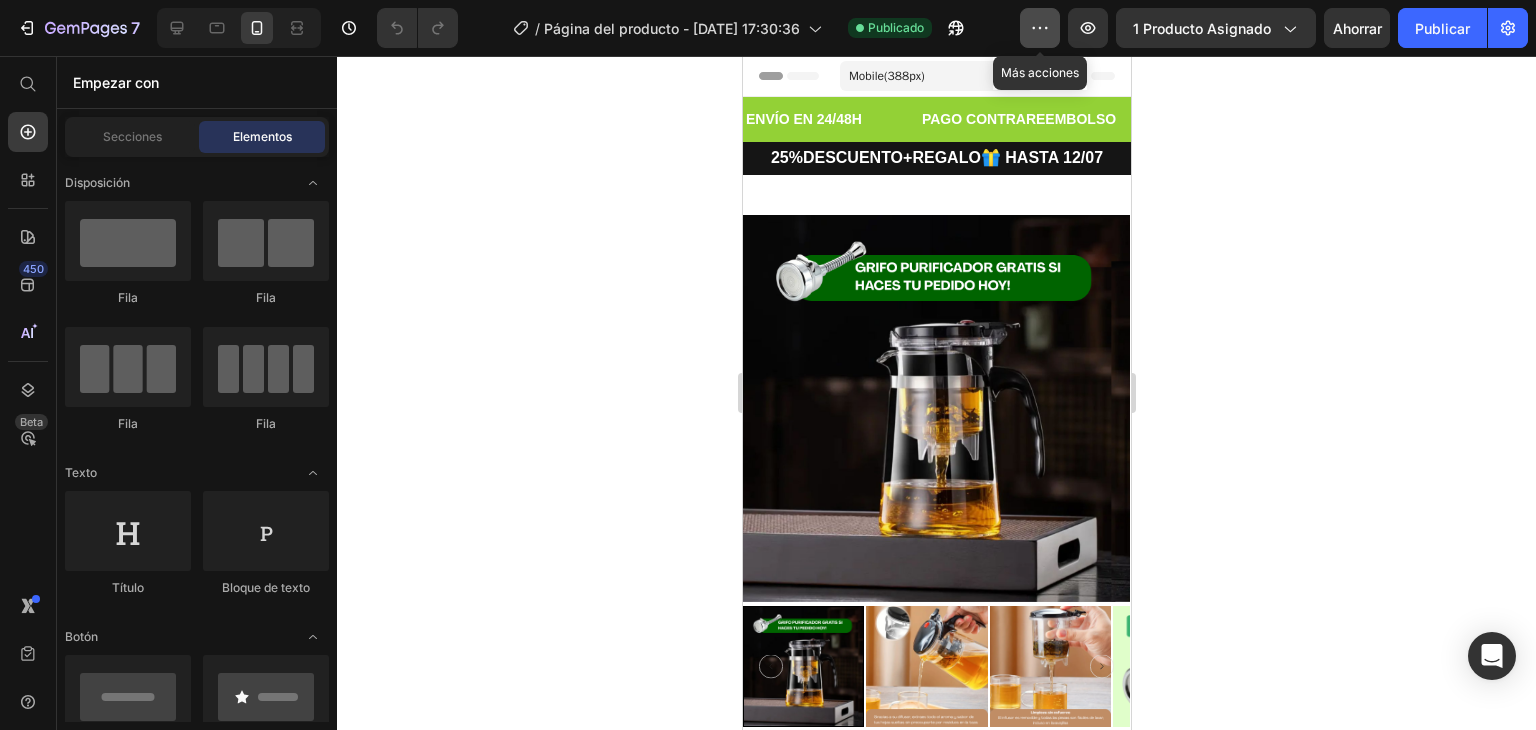 click 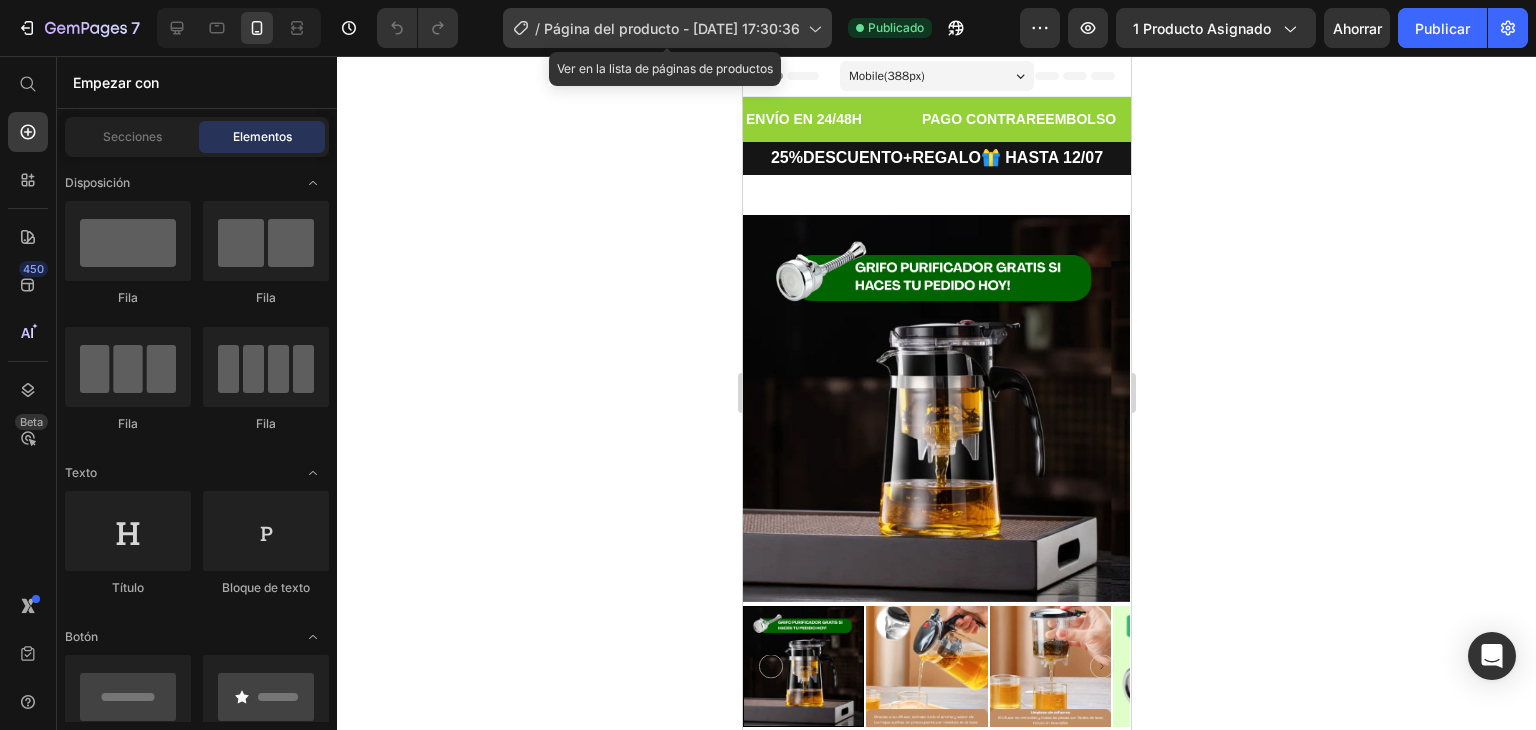 click on "/ Página del producto - 19 de enero, 17:30:36" 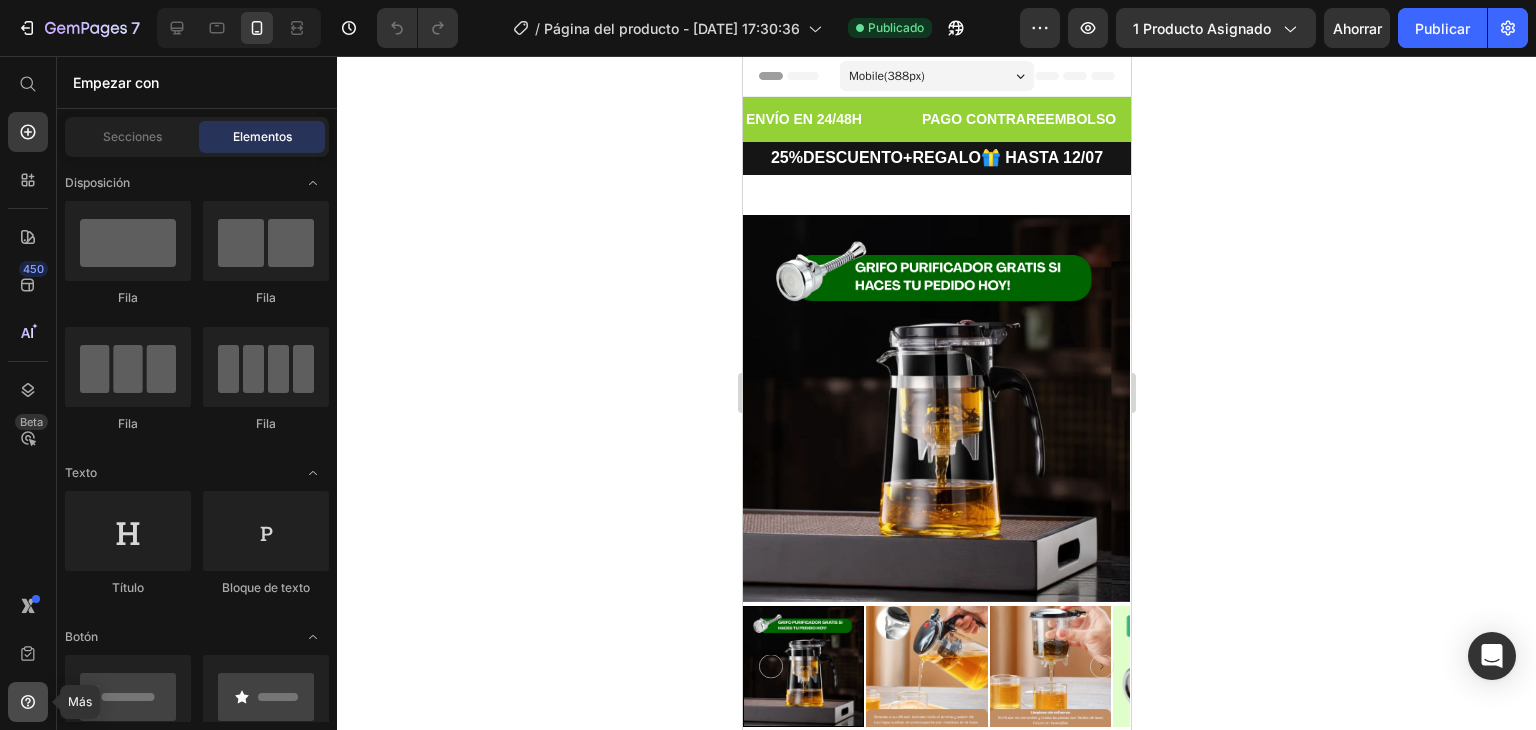 click 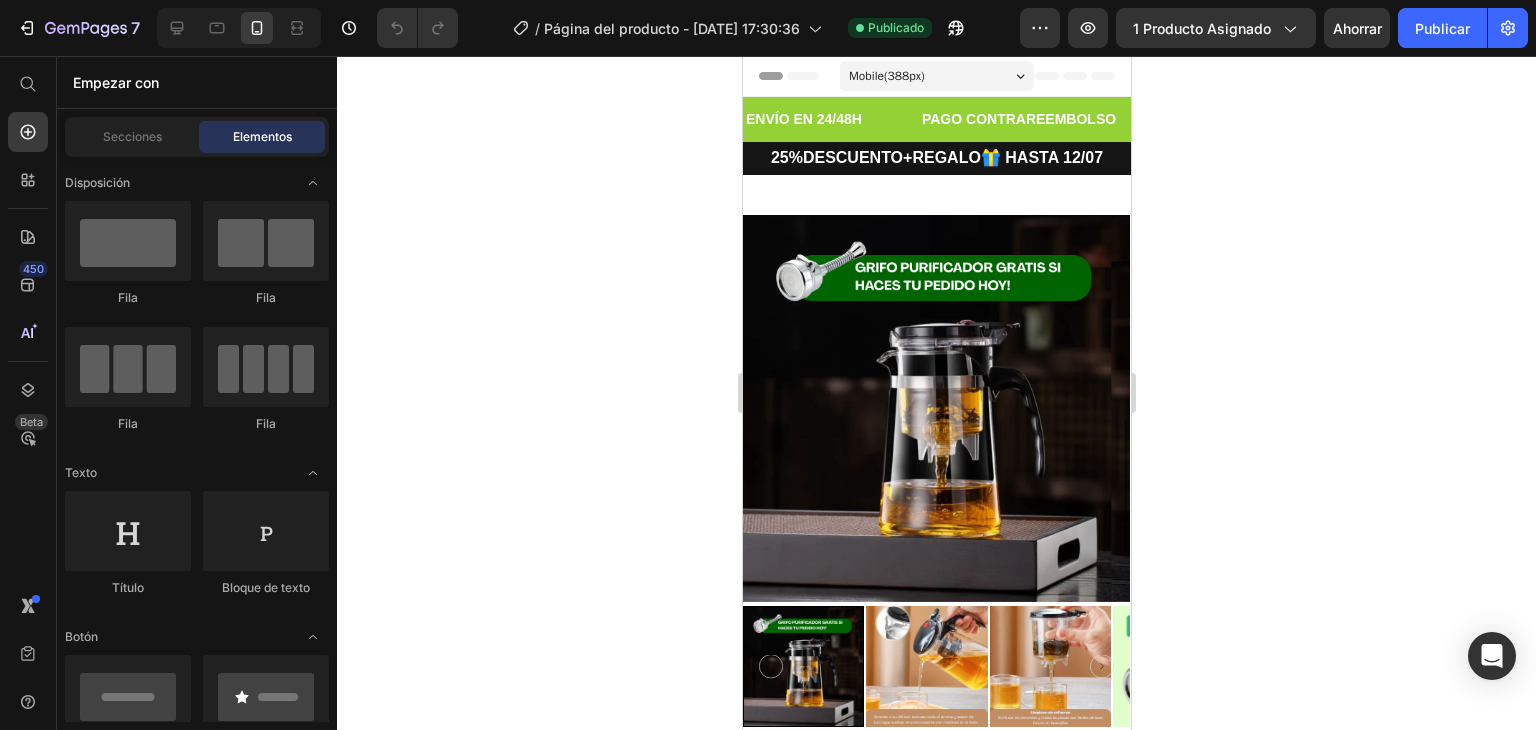 click 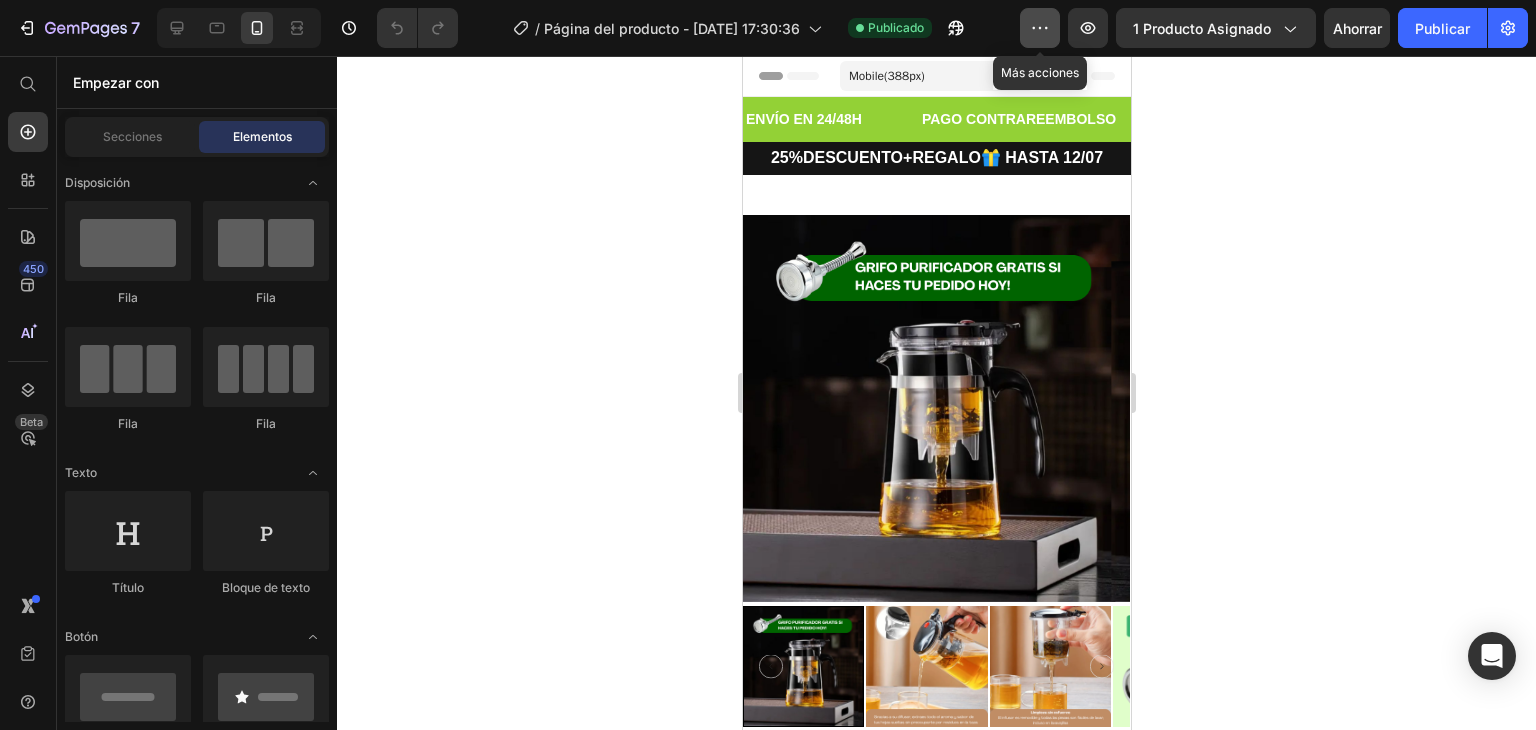 click 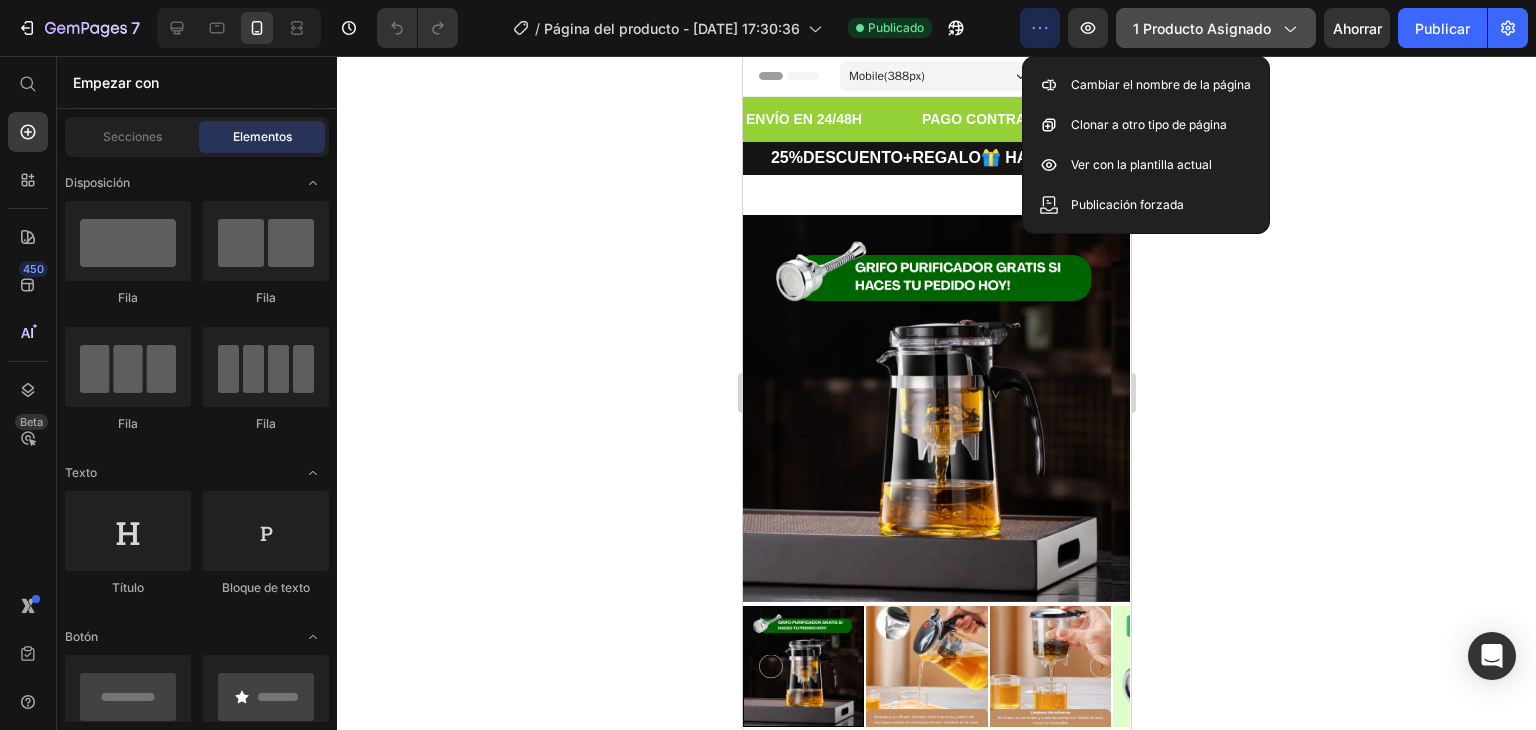 click on "1 producto asignado" at bounding box center [1202, 28] 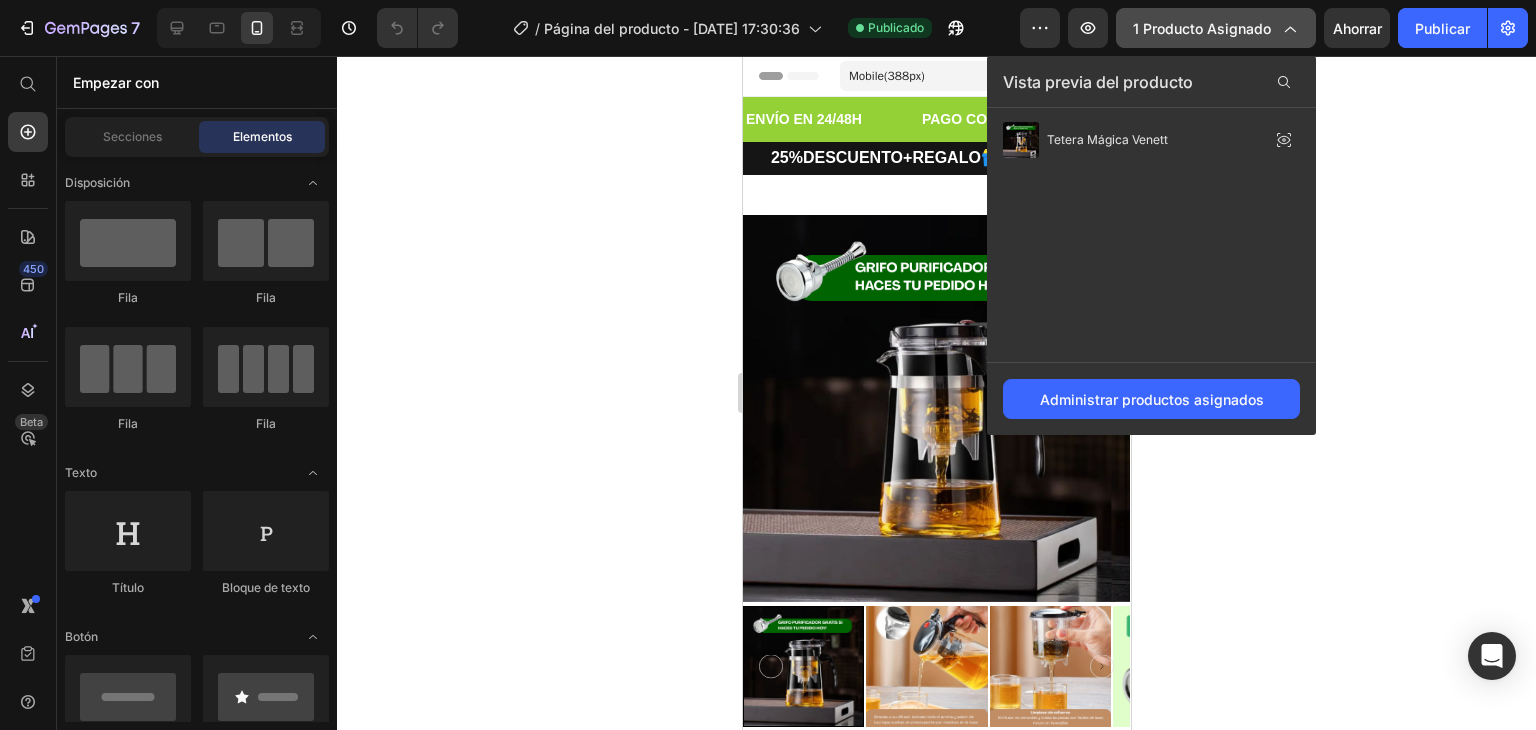 click on "1 producto asignado" at bounding box center (1202, 28) 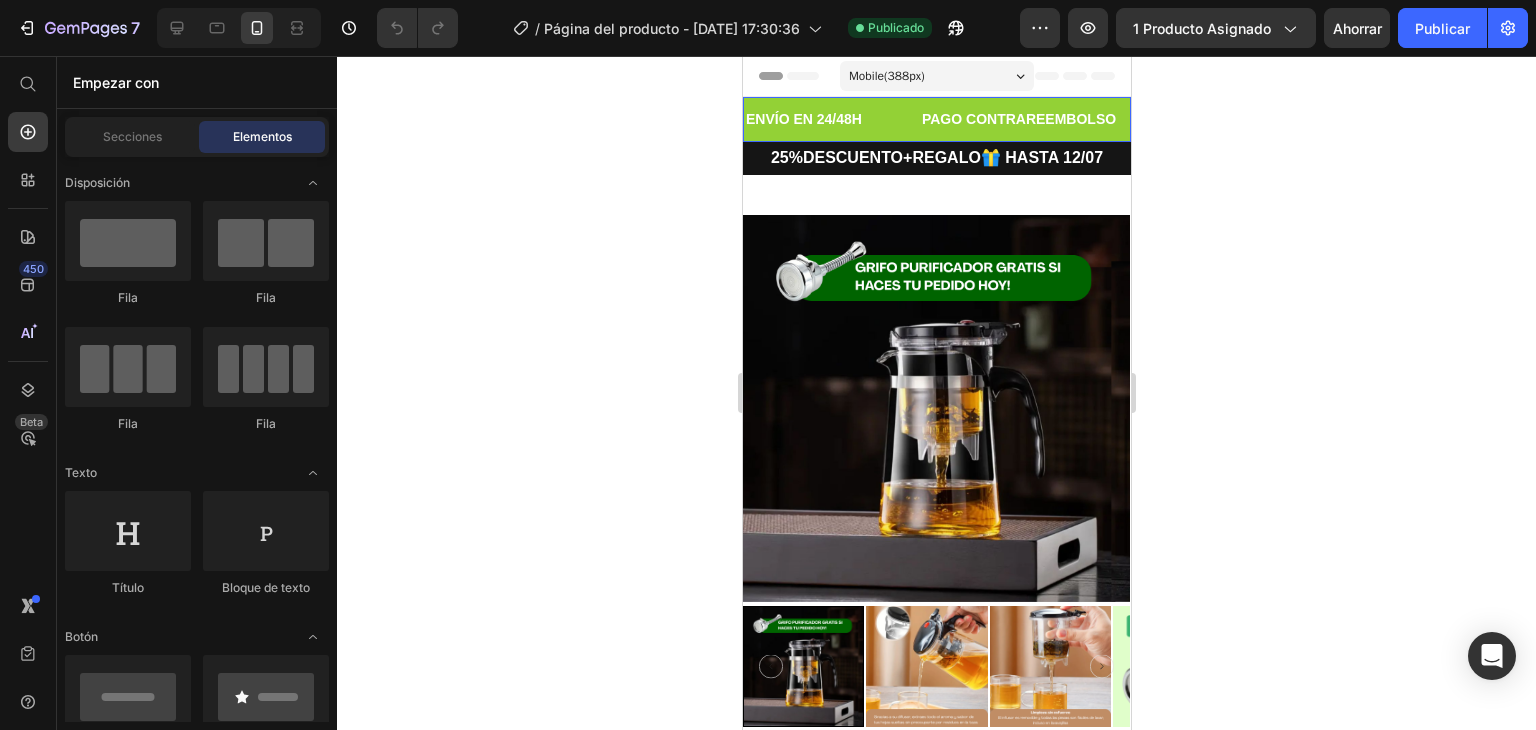 click on "ENVÍO EN 24/48H Text" at bounding box center (831, 119) 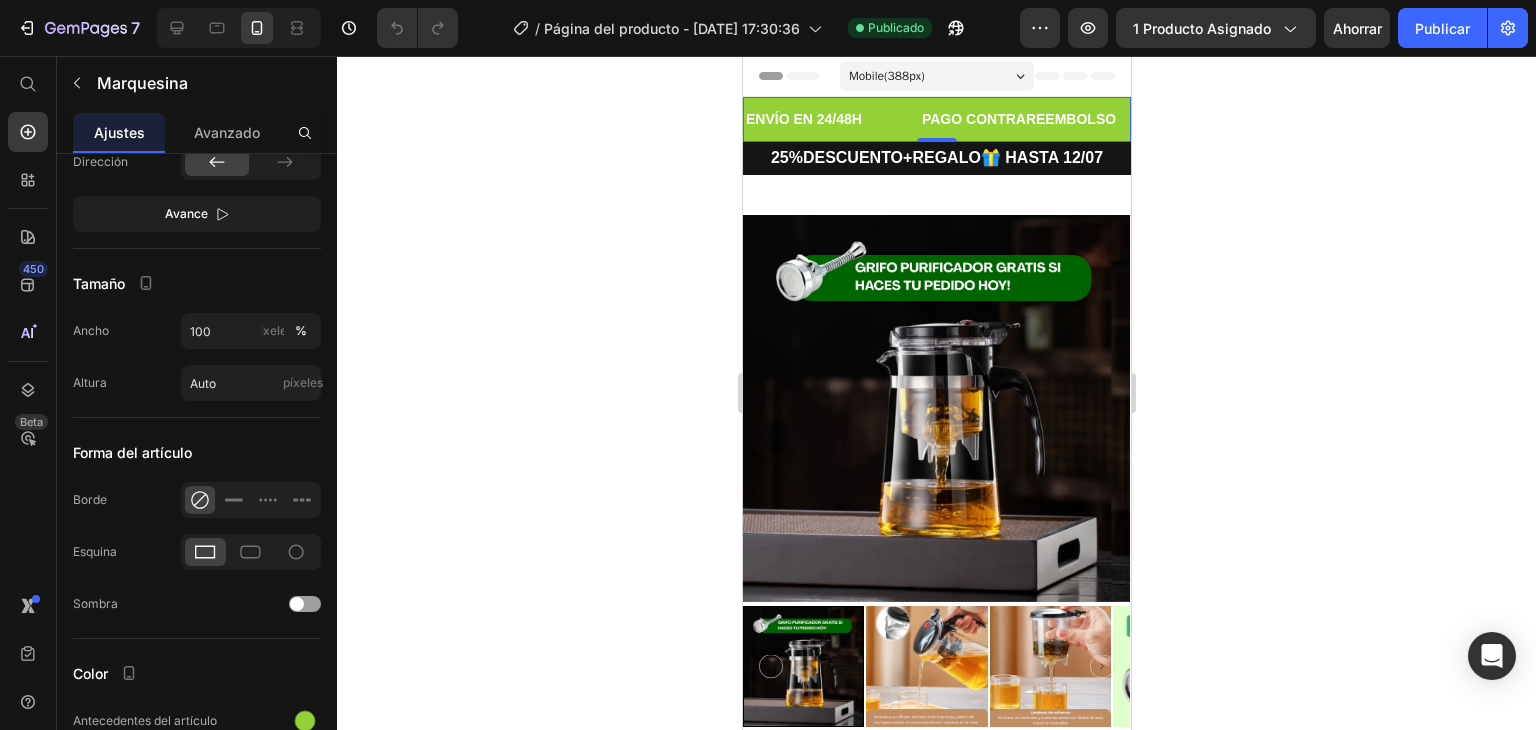 scroll, scrollTop: 0, scrollLeft: 0, axis: both 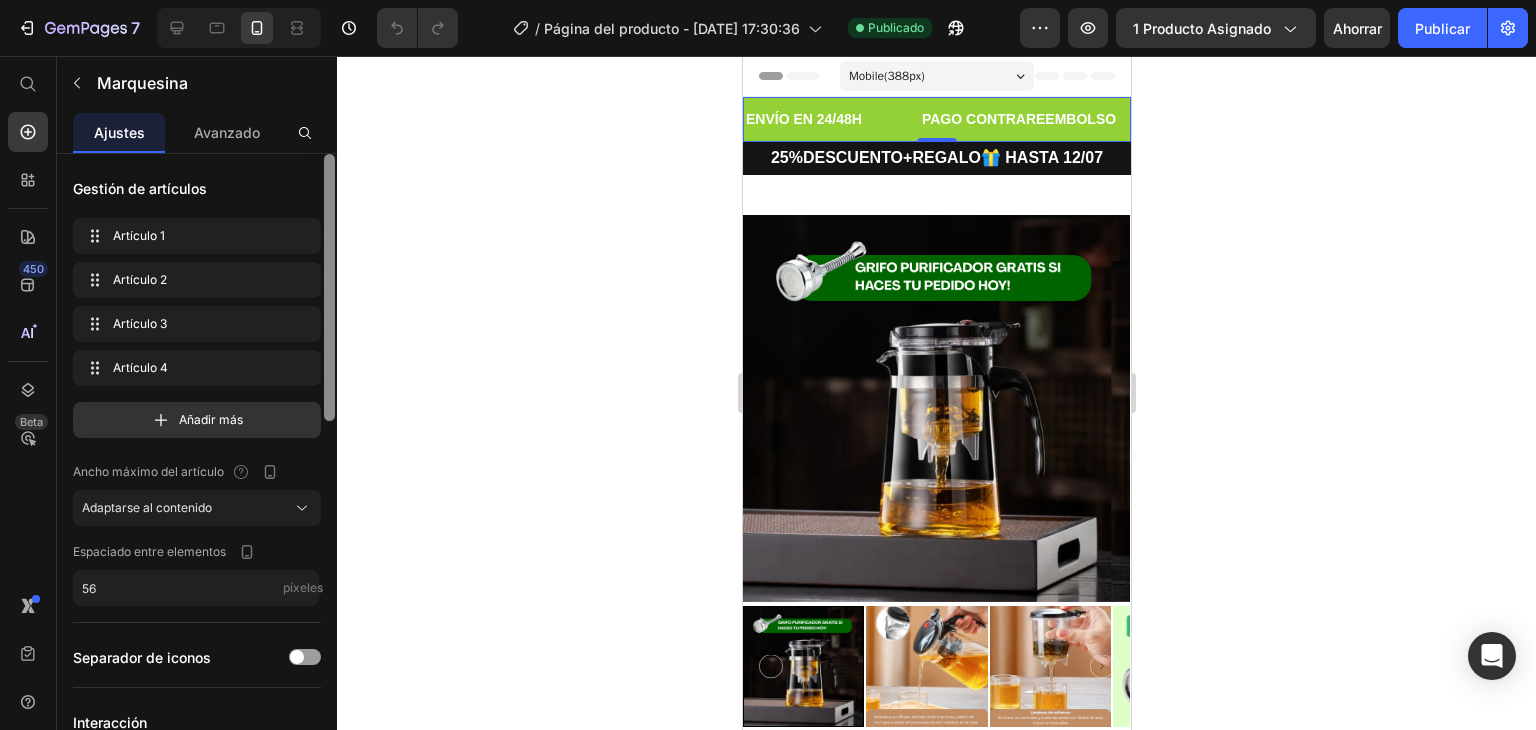 drag, startPoint x: 329, startPoint y: 318, endPoint x: 340, endPoint y: 62, distance: 256.2362 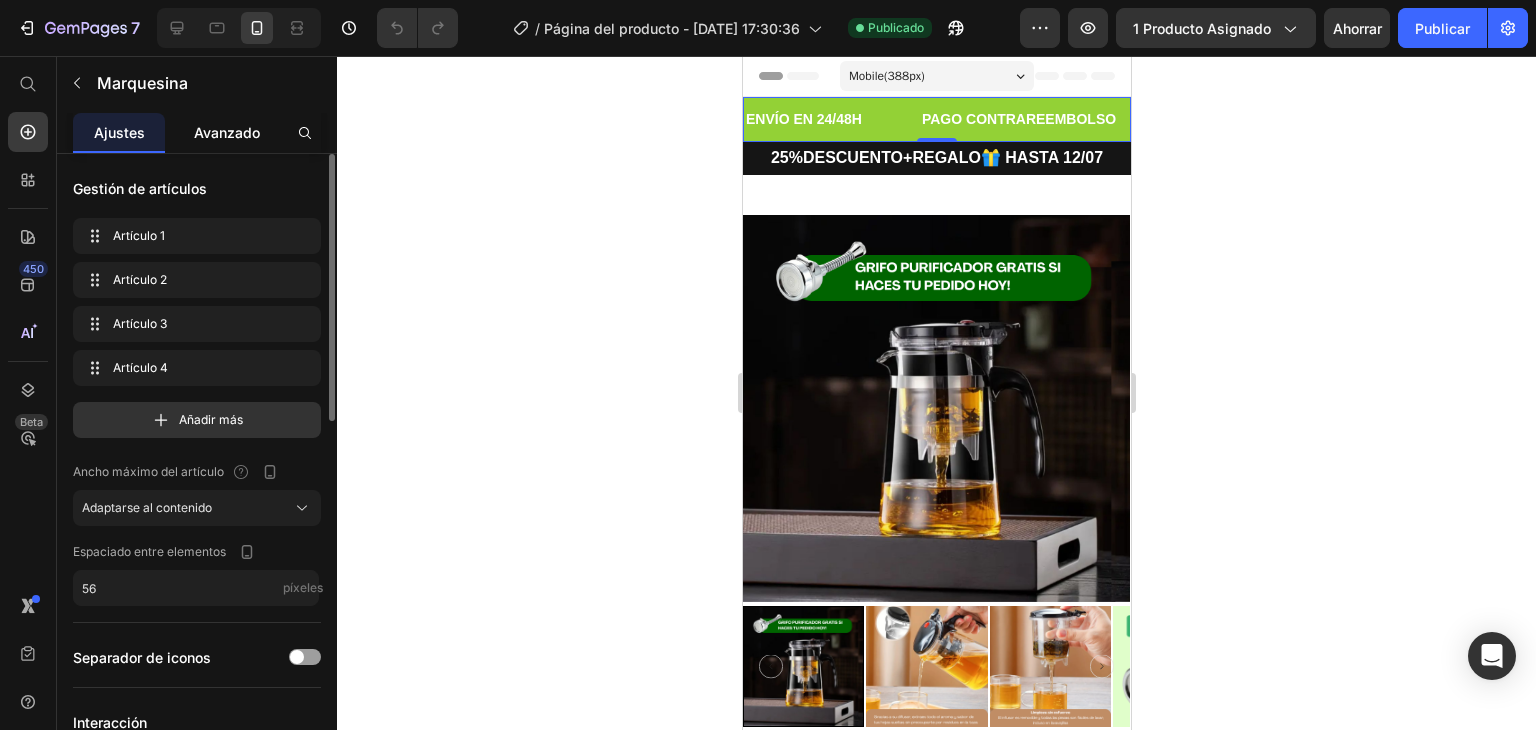 click on "Avanzado" 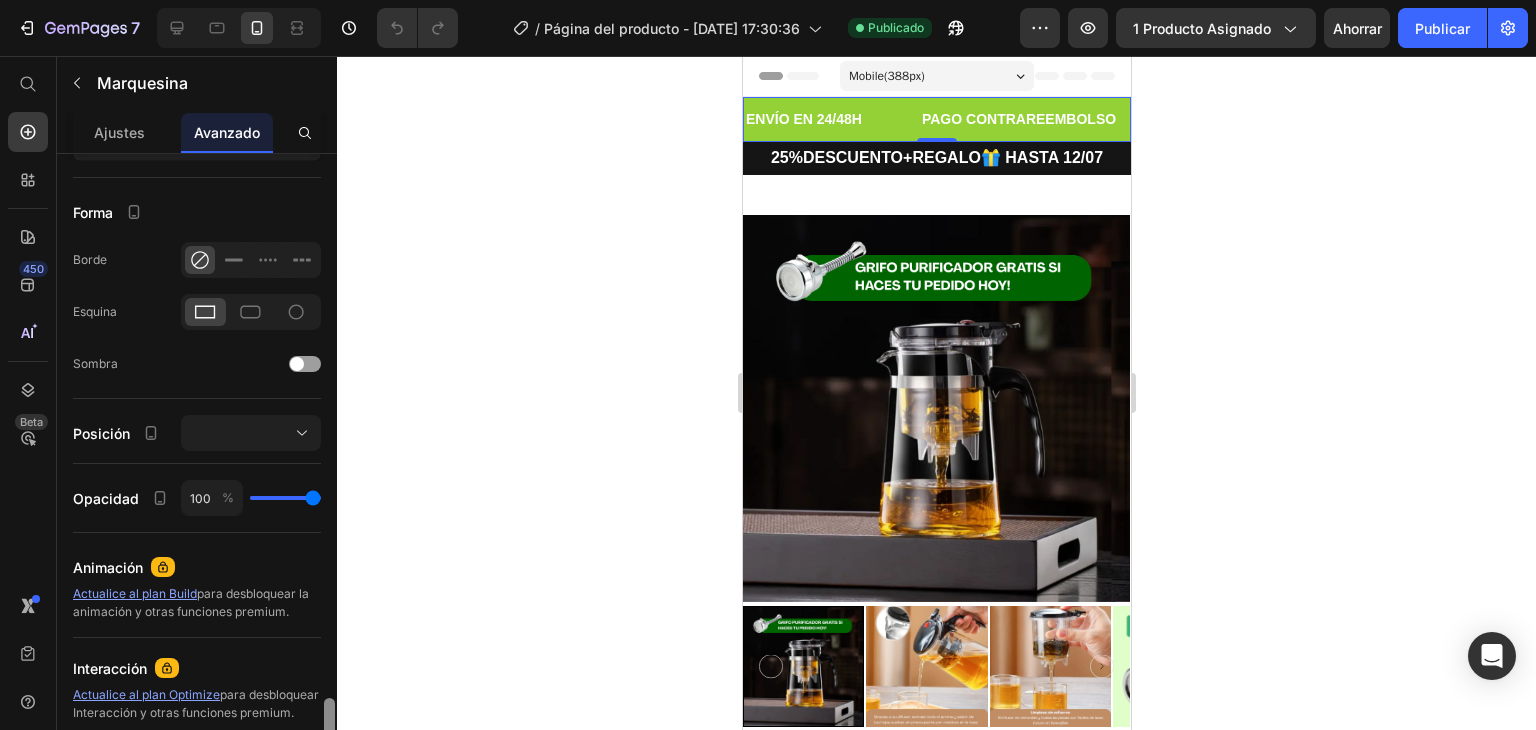 scroll, scrollTop: 688, scrollLeft: 0, axis: vertical 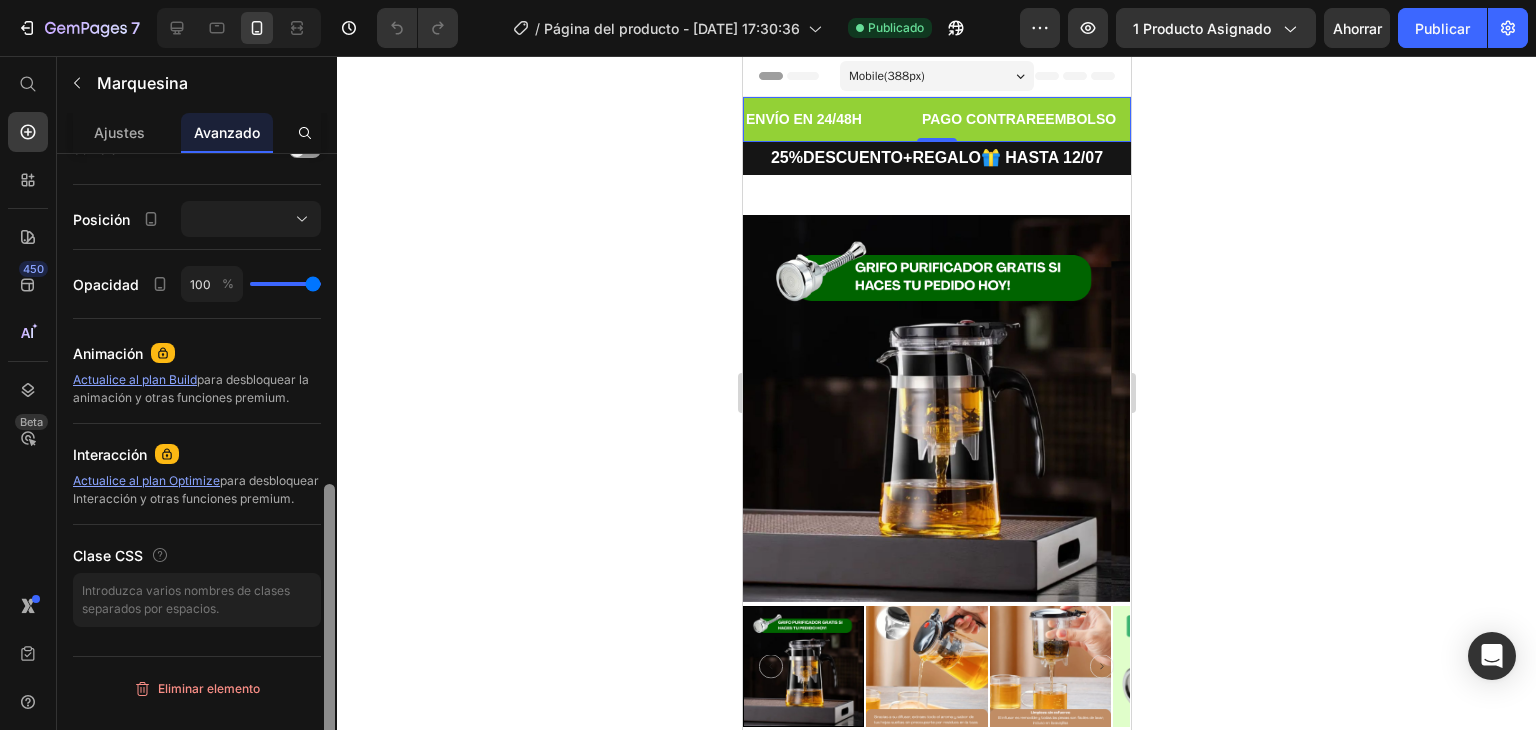 drag, startPoint x: 331, startPoint y: 547, endPoint x: 336, endPoint y: 677, distance: 130.09612 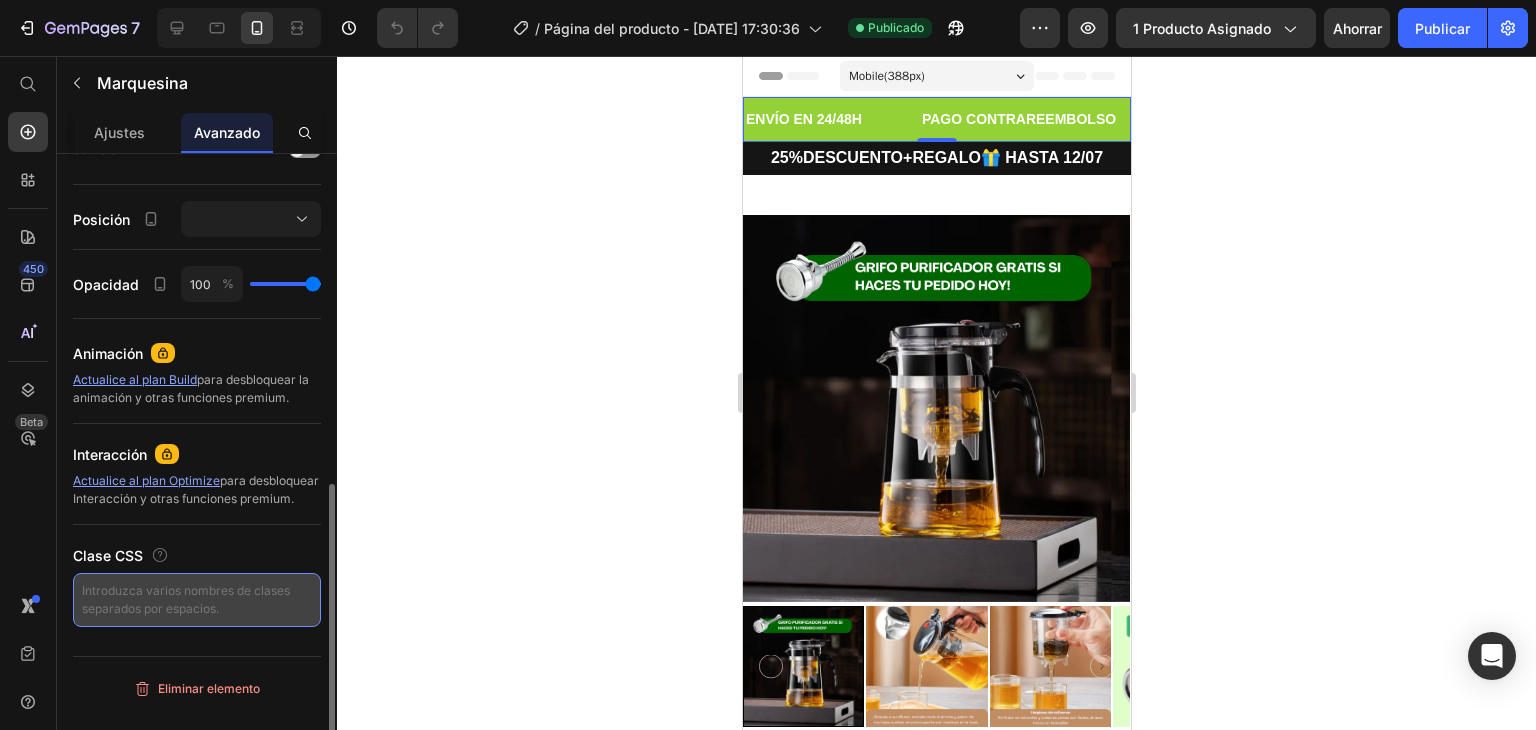 click at bounding box center [197, 600] 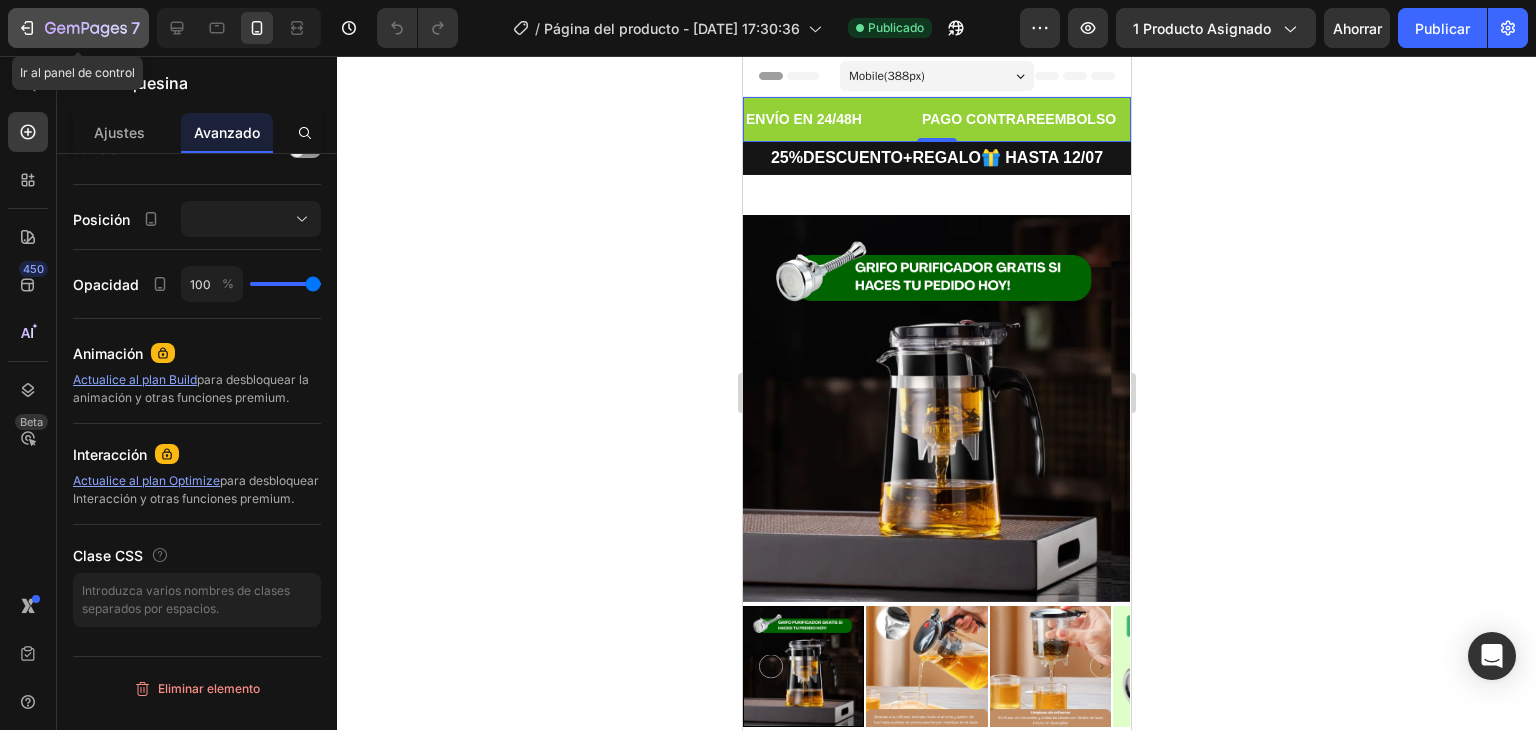 click 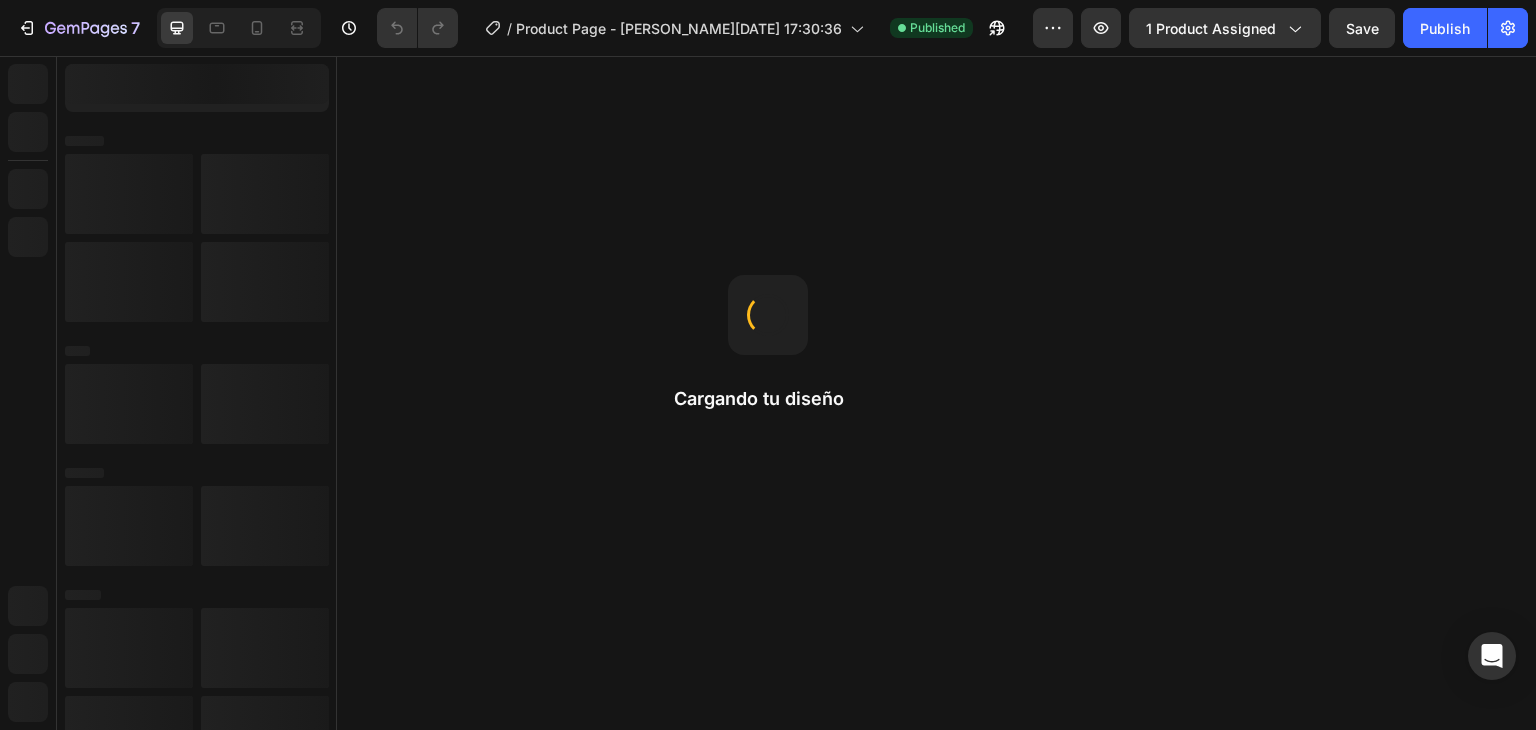 scroll, scrollTop: 0, scrollLeft: 0, axis: both 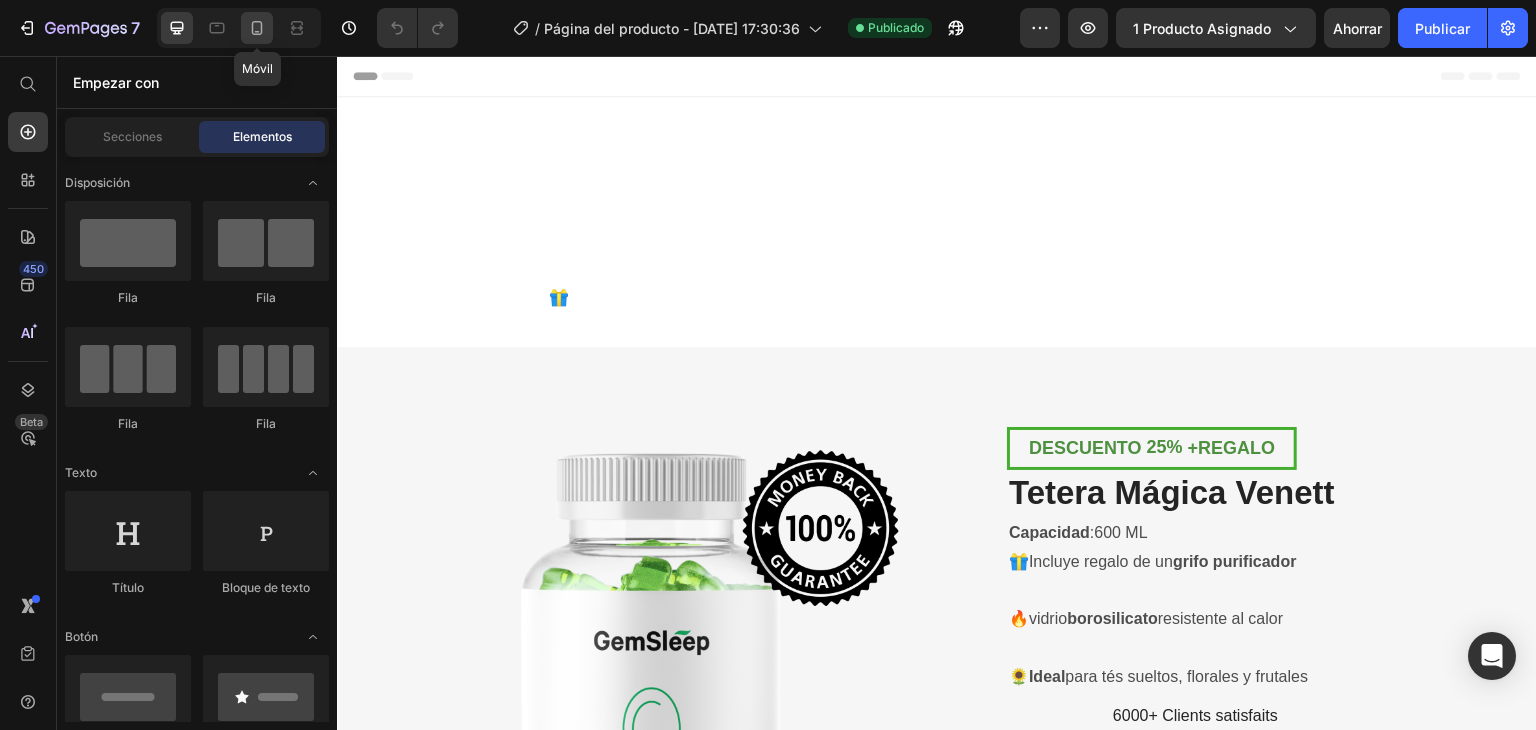 click 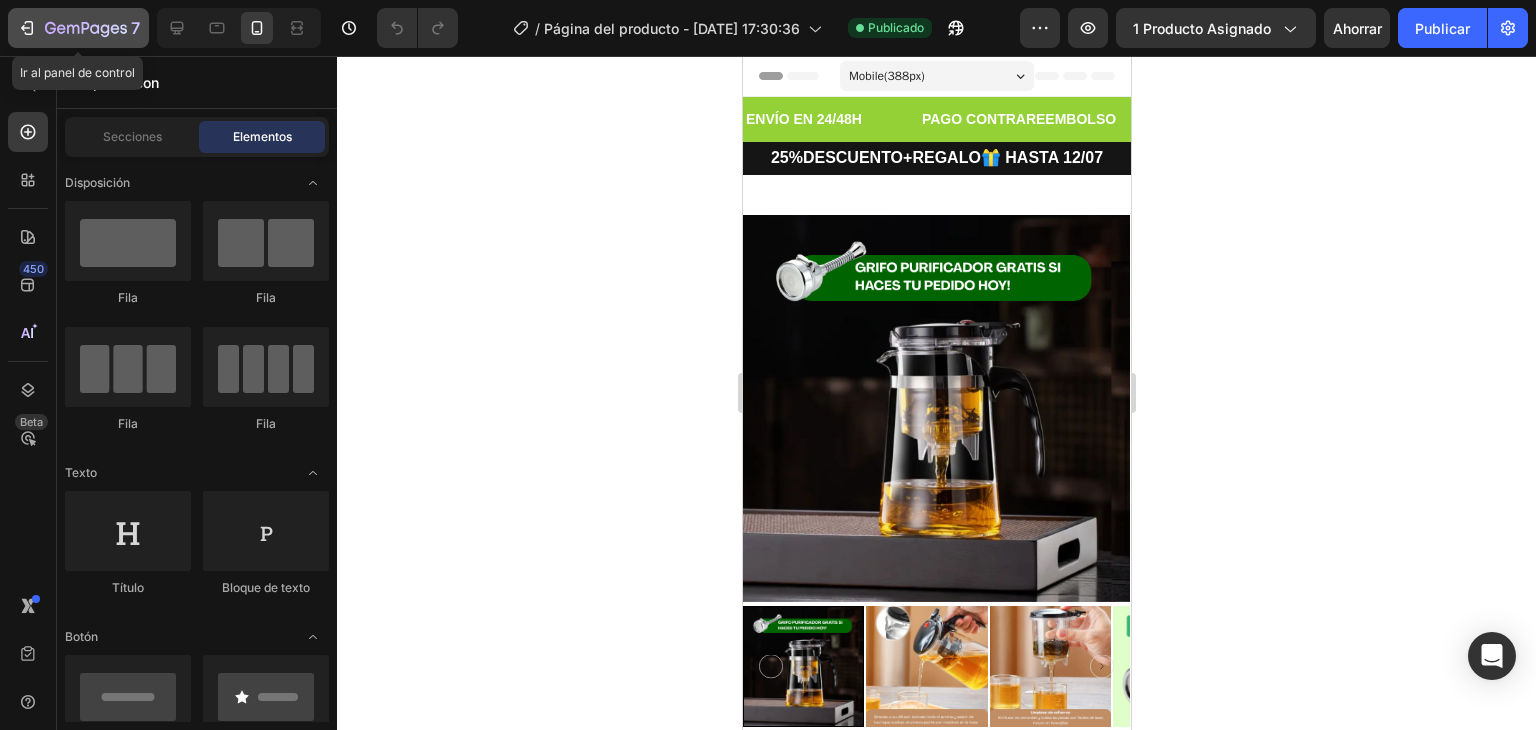 click 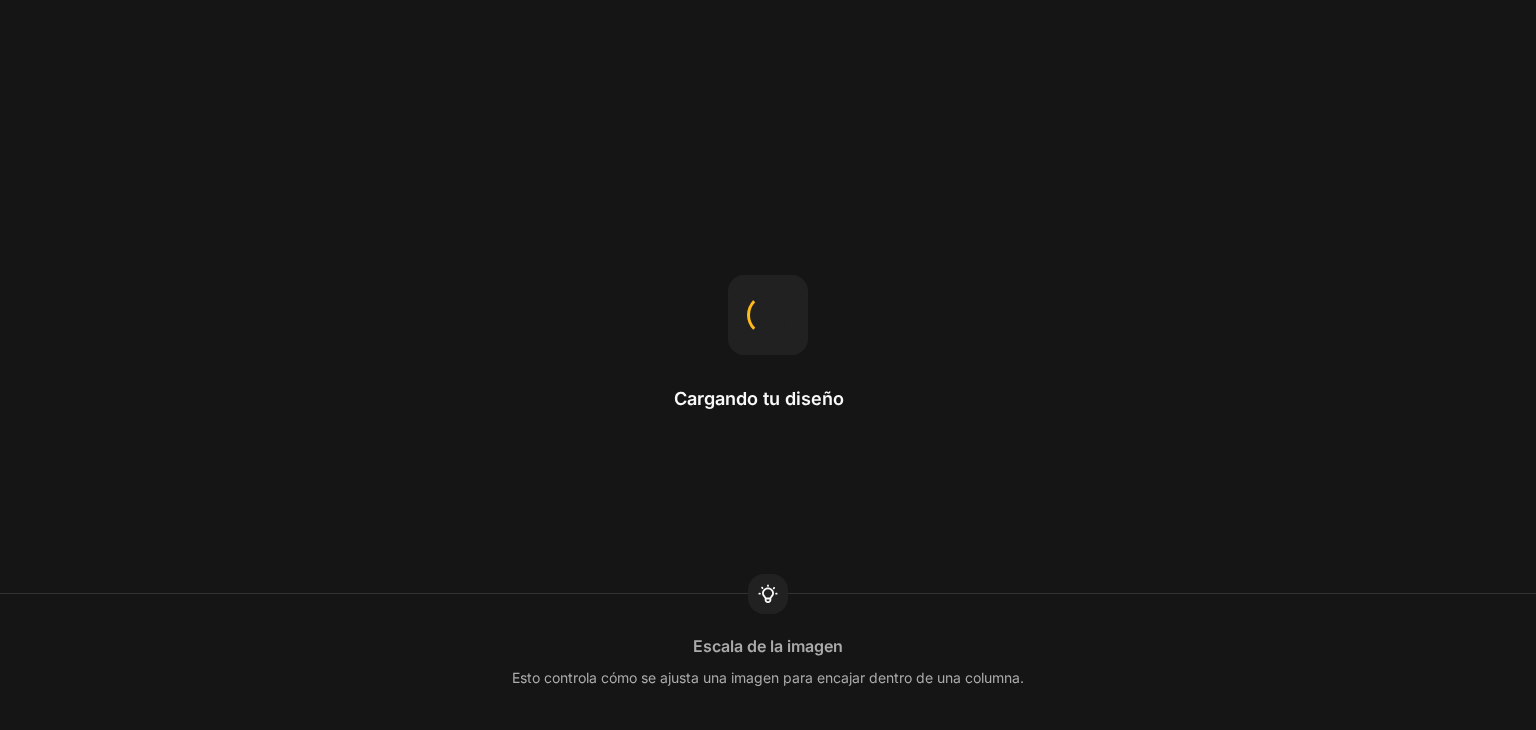 scroll, scrollTop: 0, scrollLeft: 0, axis: both 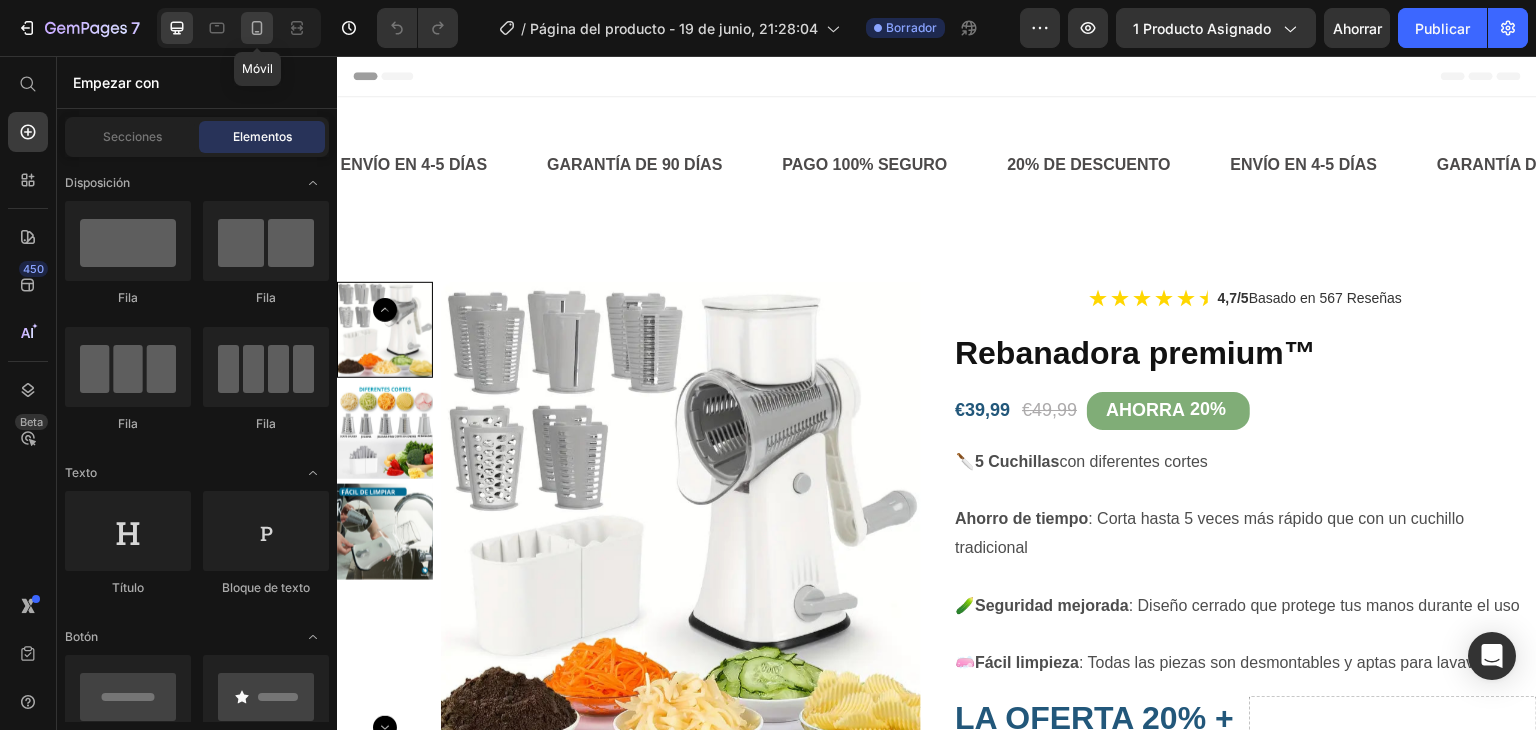 click 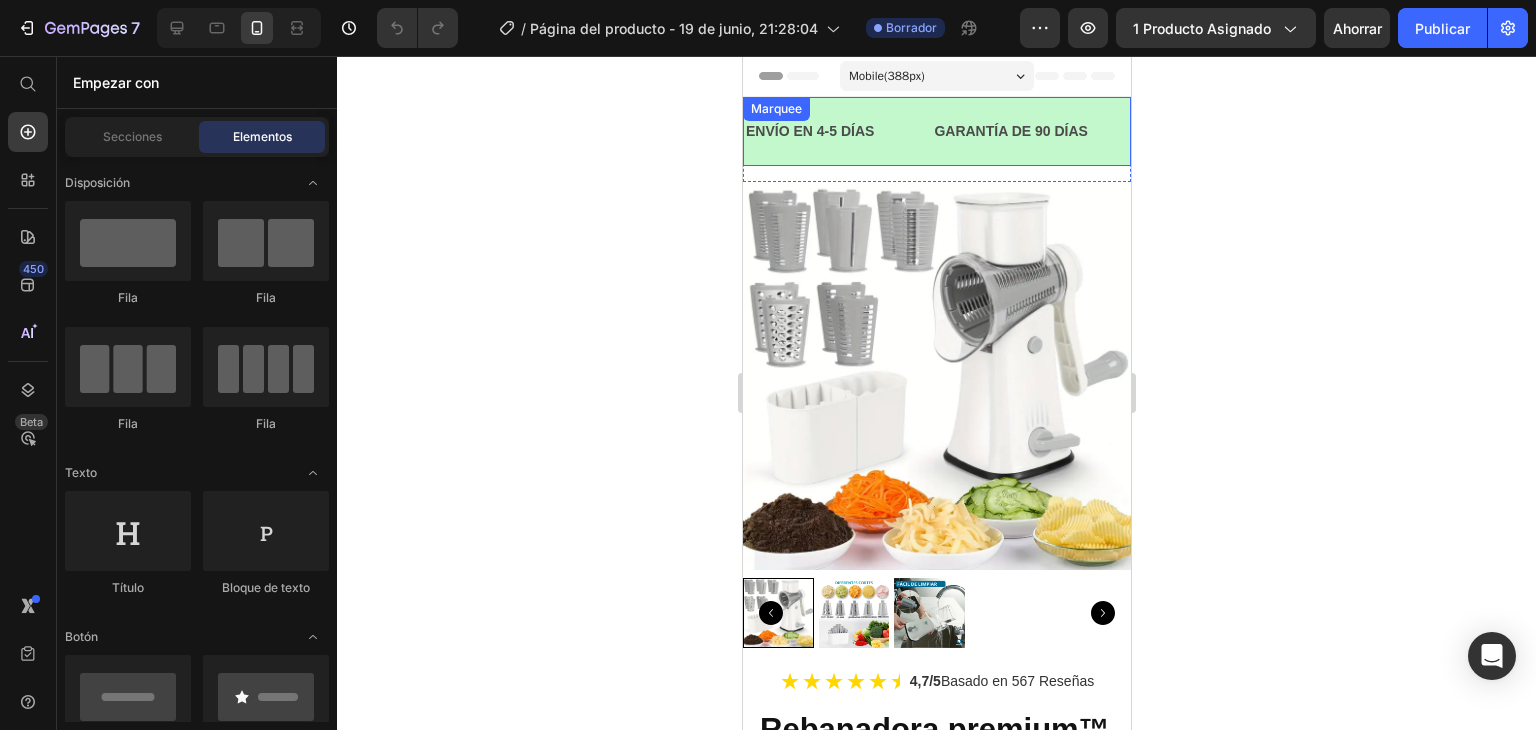 click on "ENVÍO EN 4-5 DÍAS Text" at bounding box center (837, 131) 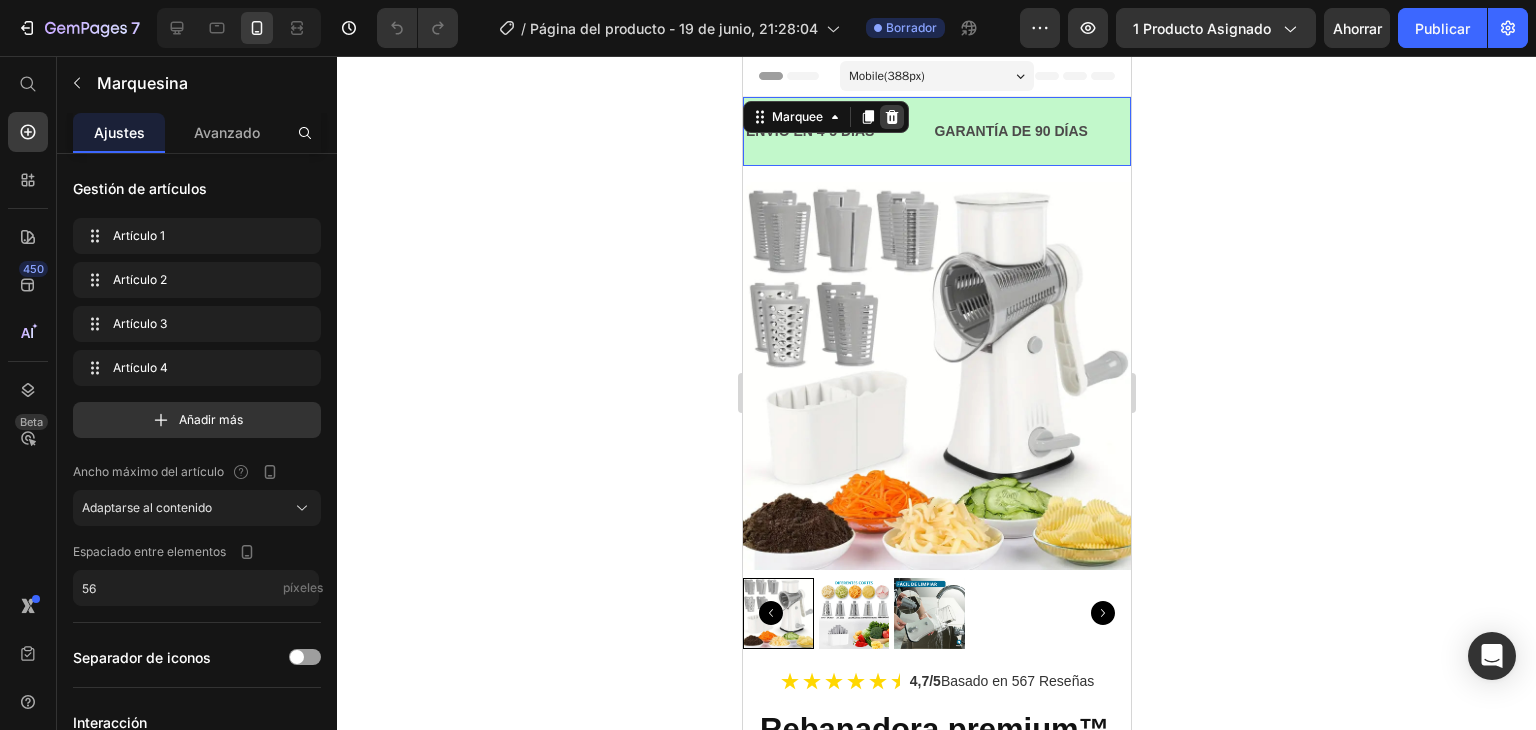 click 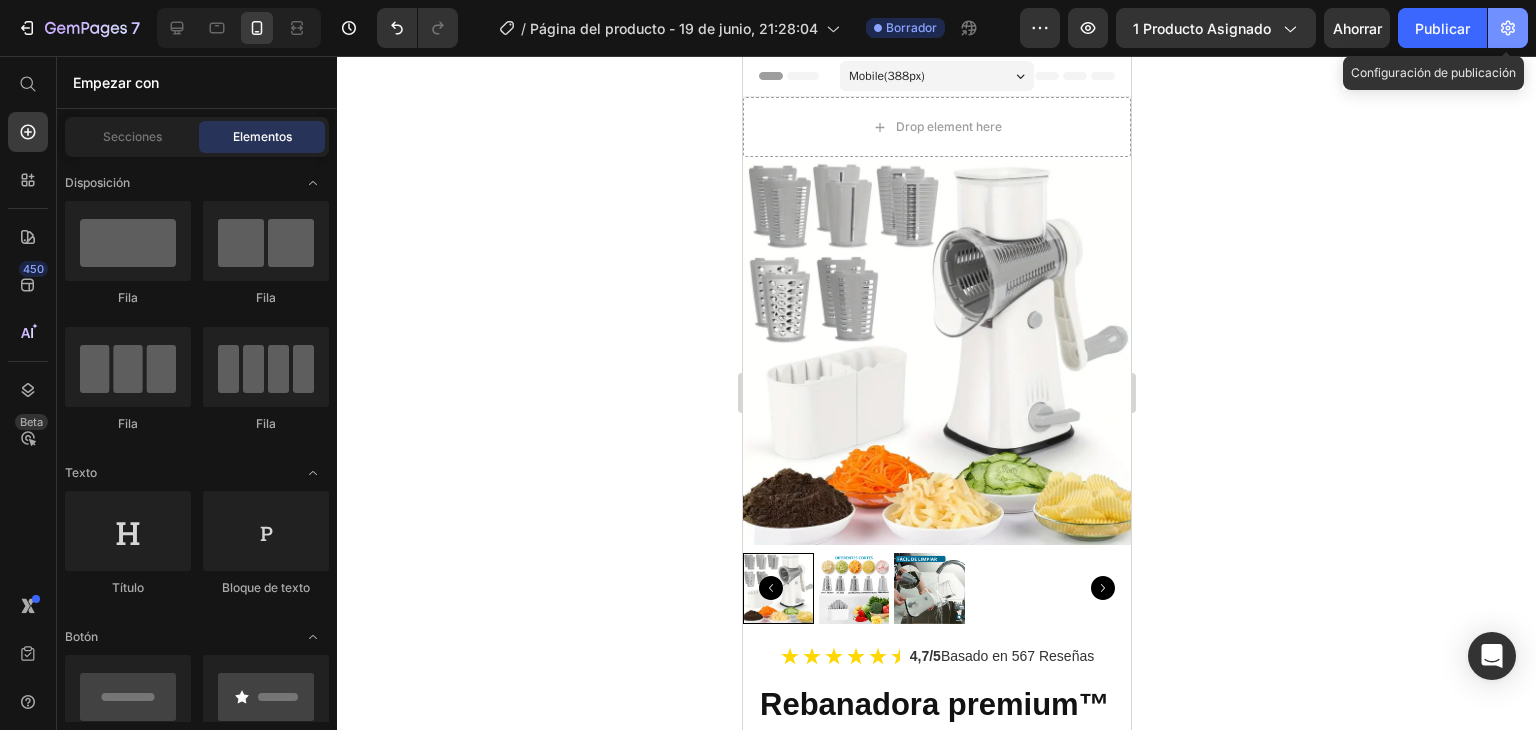 click 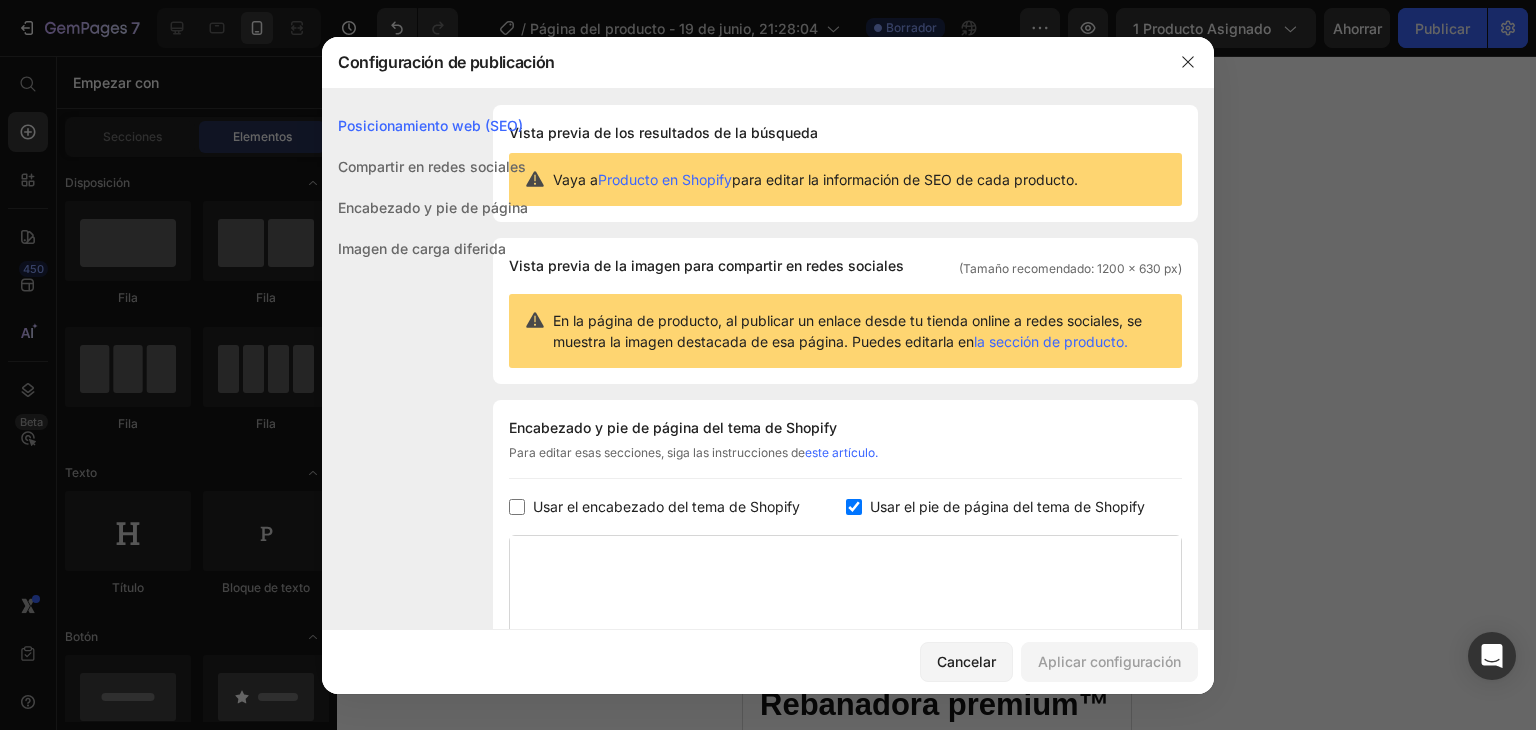 click on "Encabezado y pie de página del tema de Shopify Para editar esas secciones, siga las instrucciones de  este artículo. Usar el encabezado del tema de Shopify Usar el pie de página del tema de Shopify Diseño de GemPages" 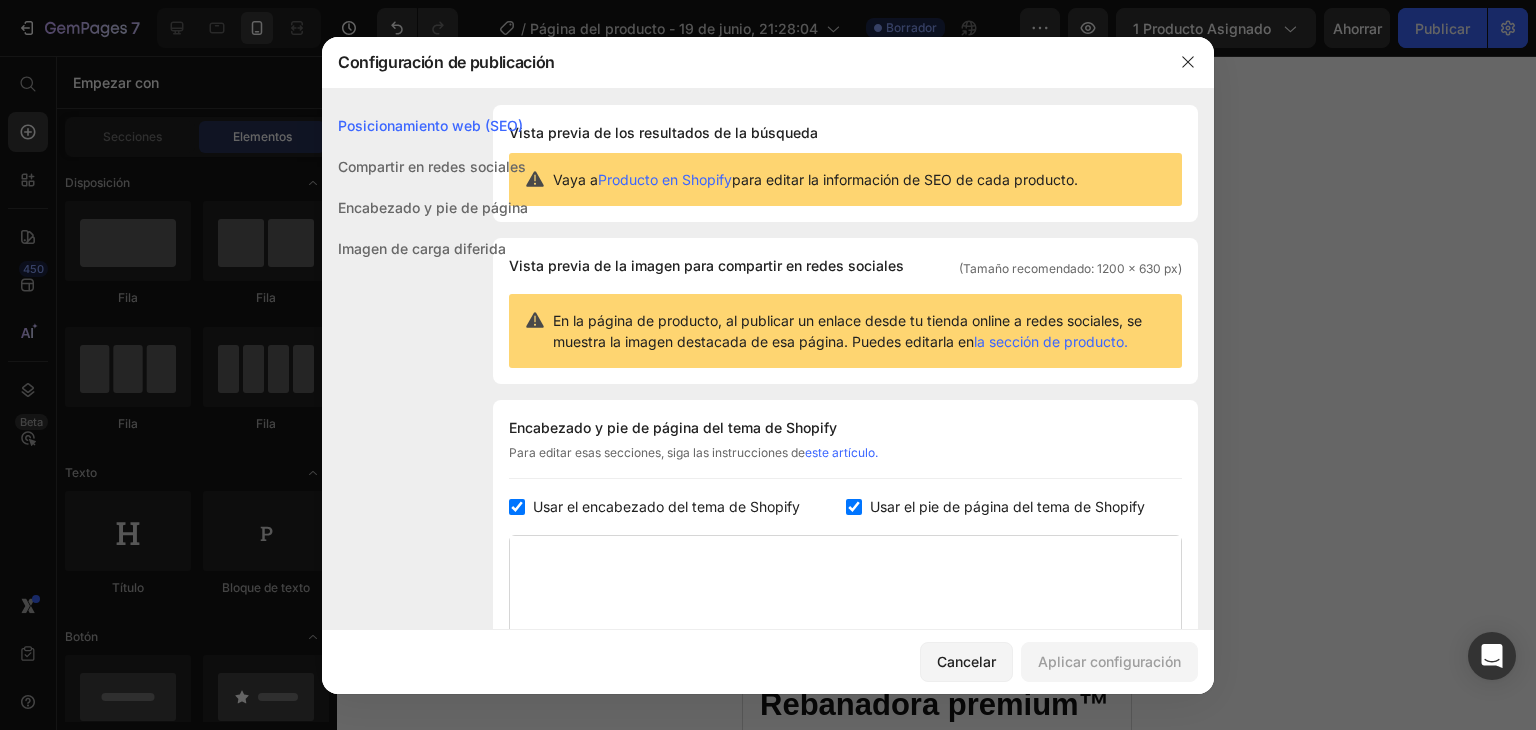 checkbox on "true" 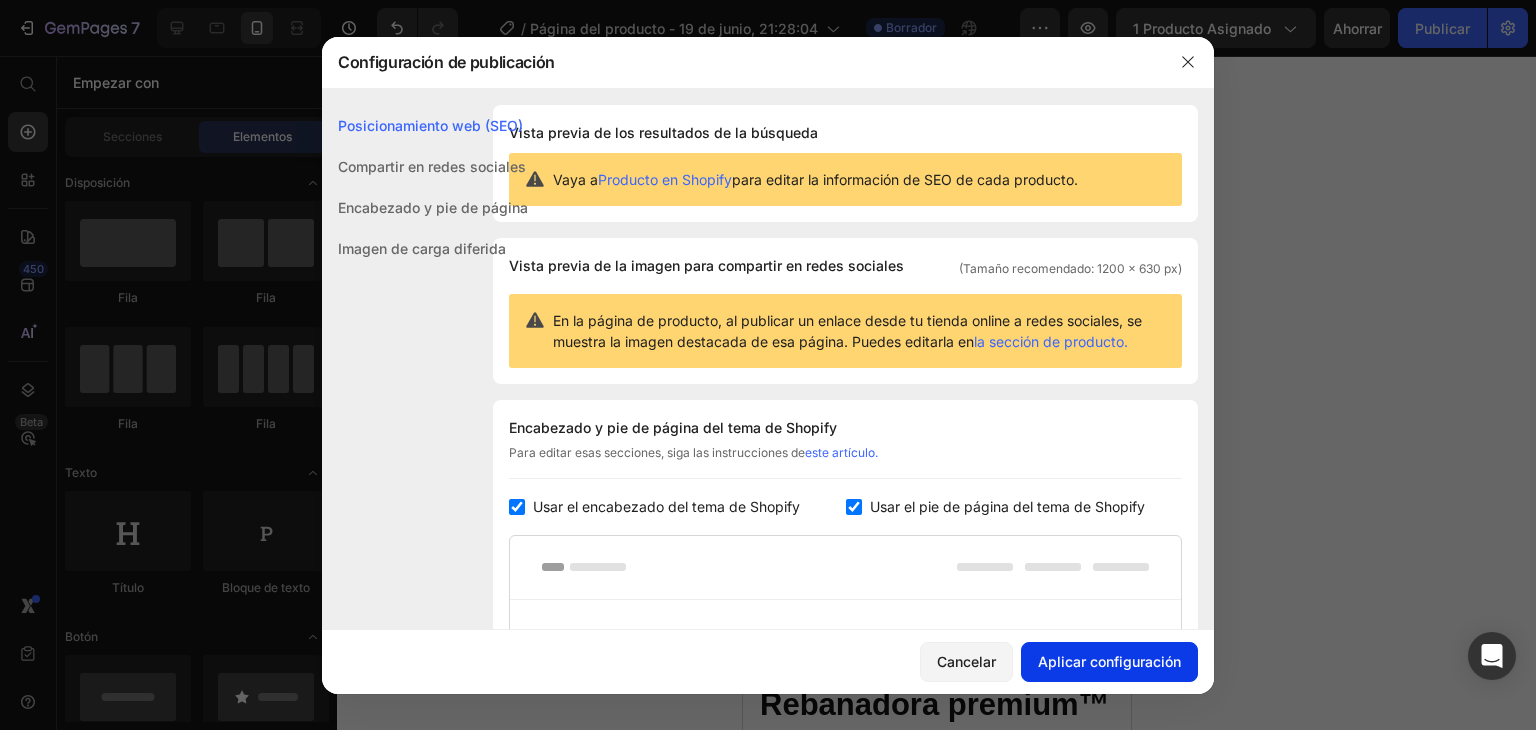 click on "Aplicar configuración" 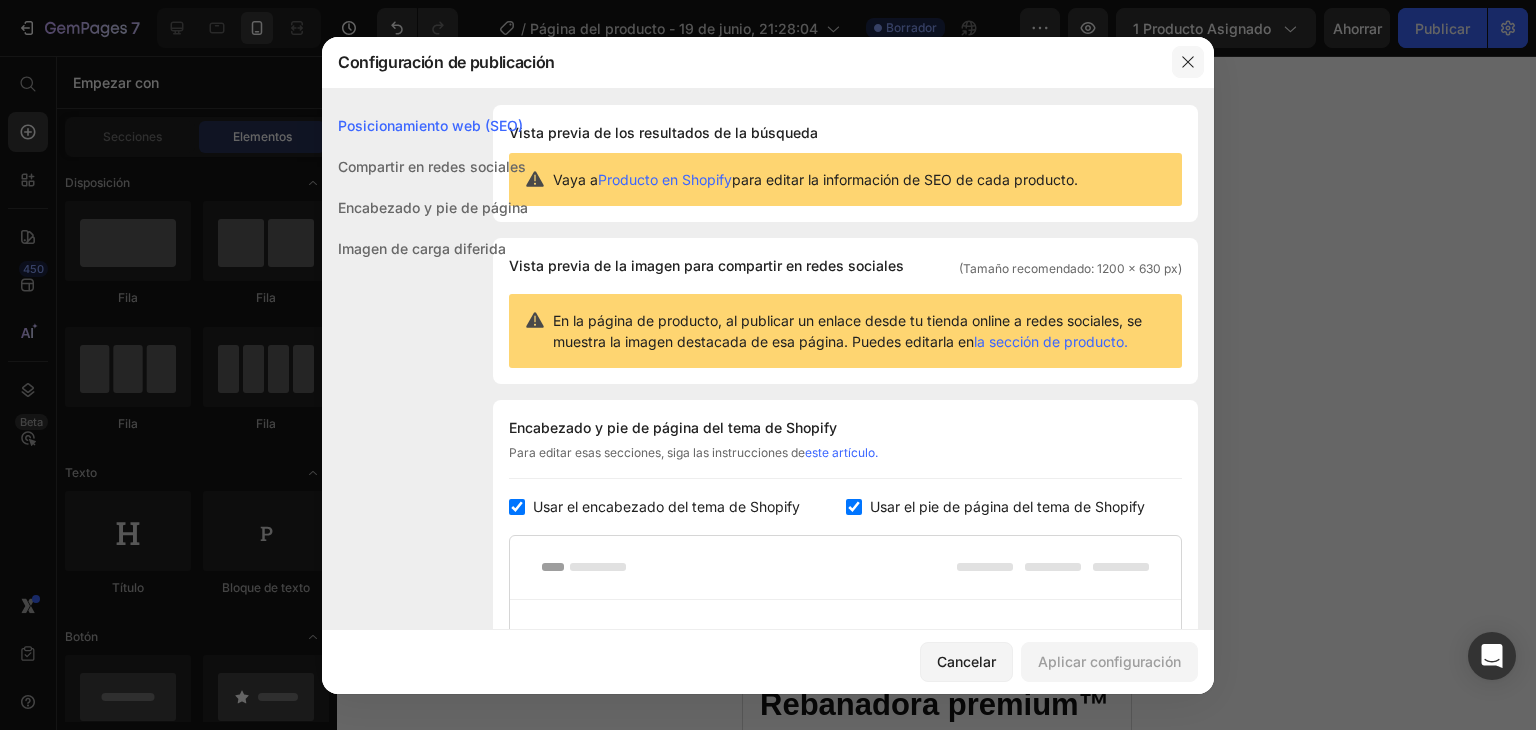 click 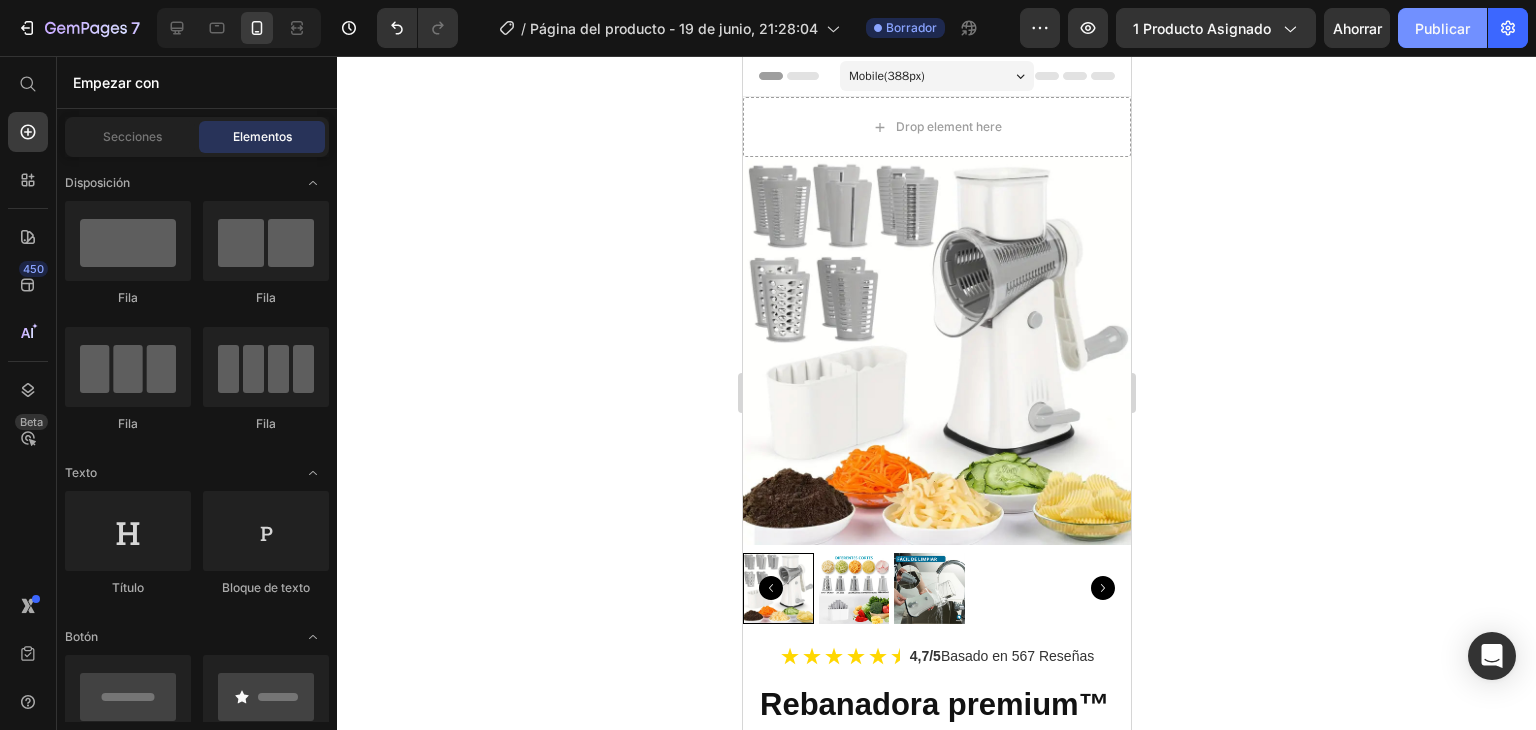 click on "Publicar" at bounding box center (1442, 28) 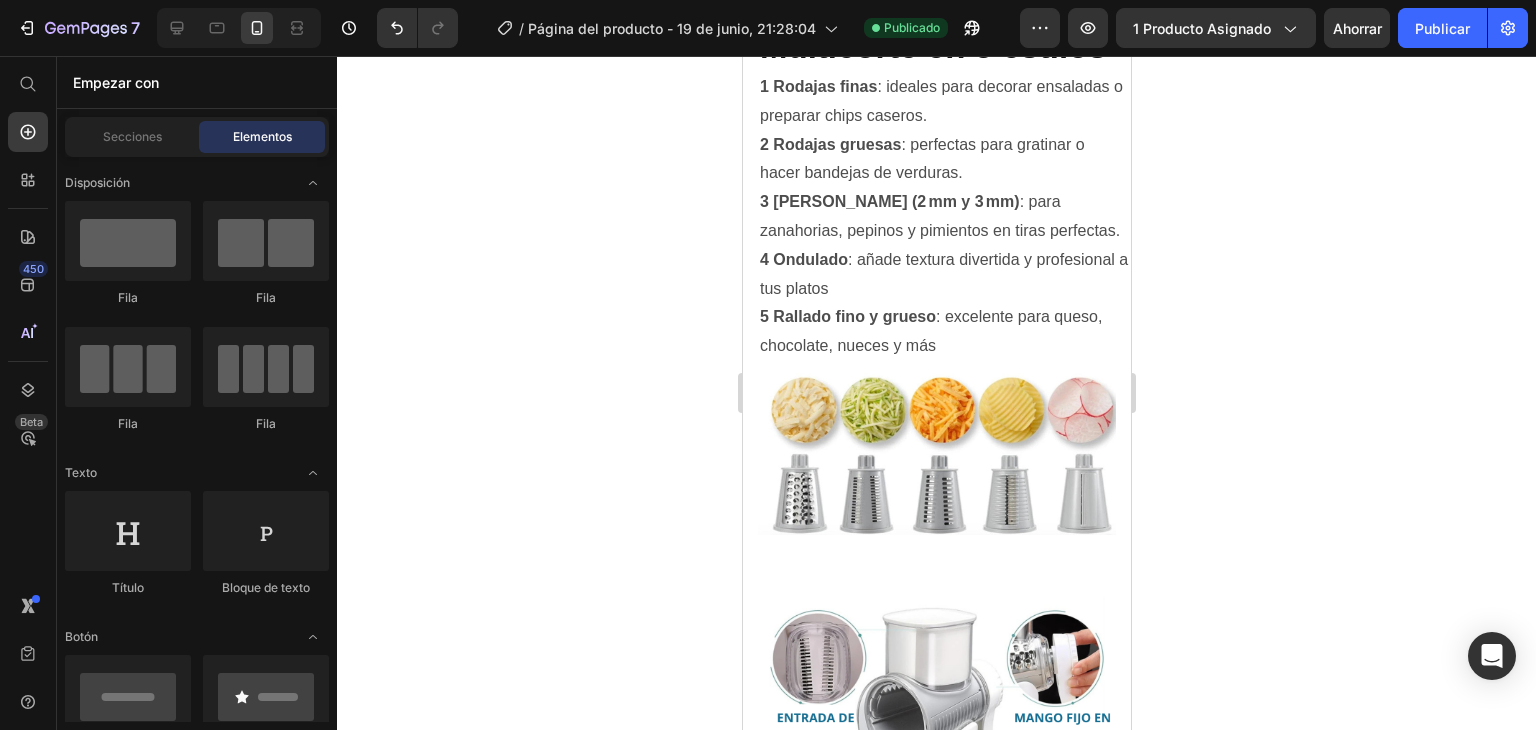 scroll, scrollTop: 1523, scrollLeft: 0, axis: vertical 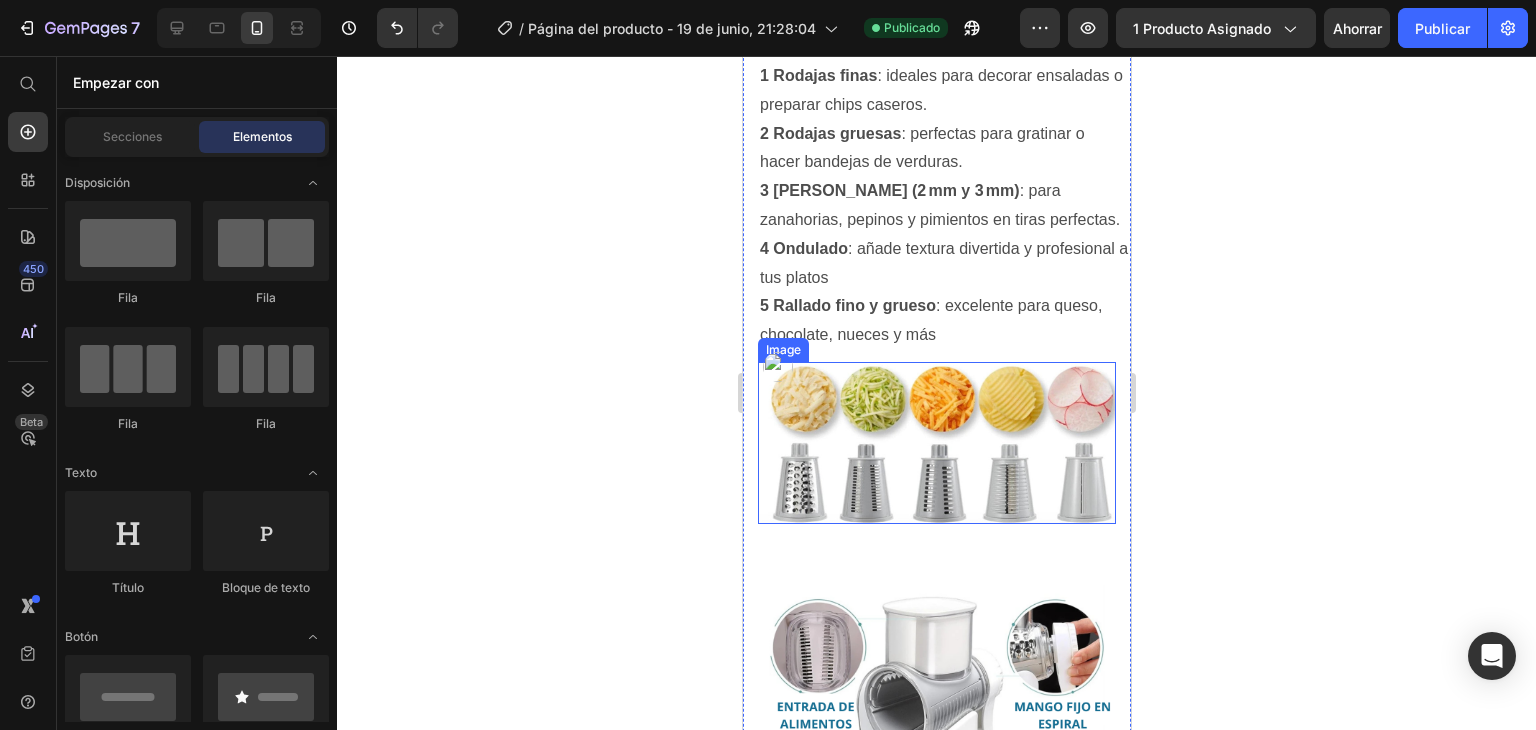 click at bounding box center [936, 443] 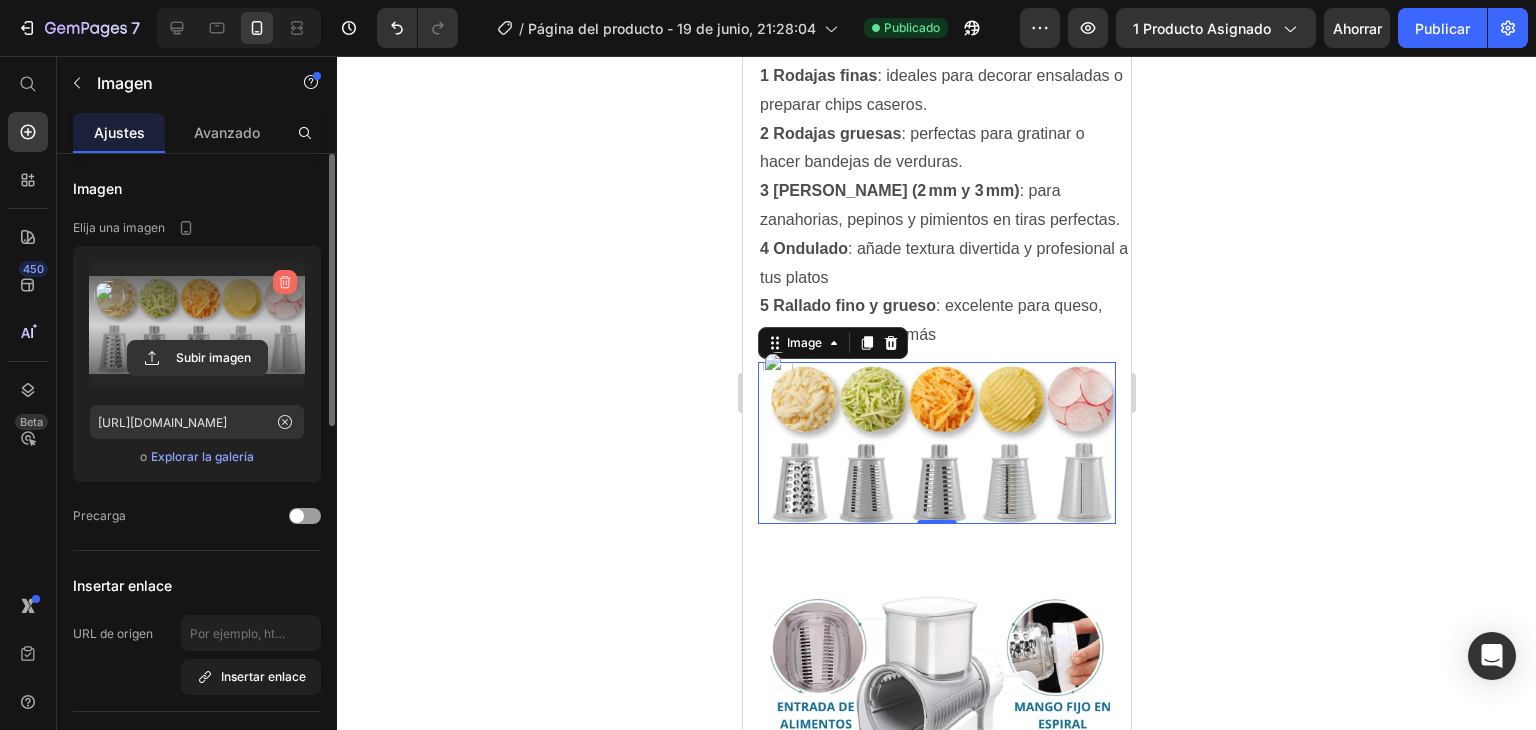 click 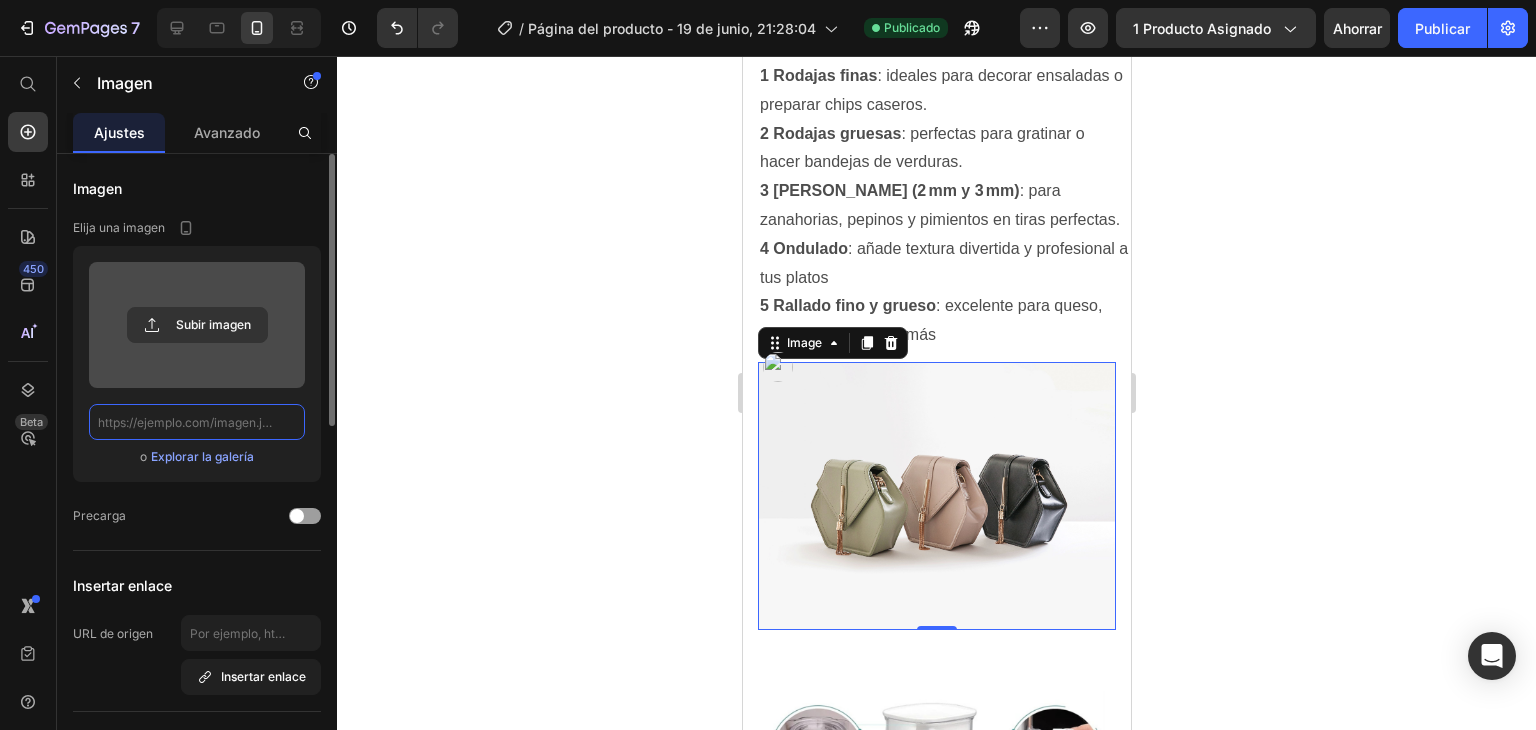 scroll, scrollTop: 0, scrollLeft: 0, axis: both 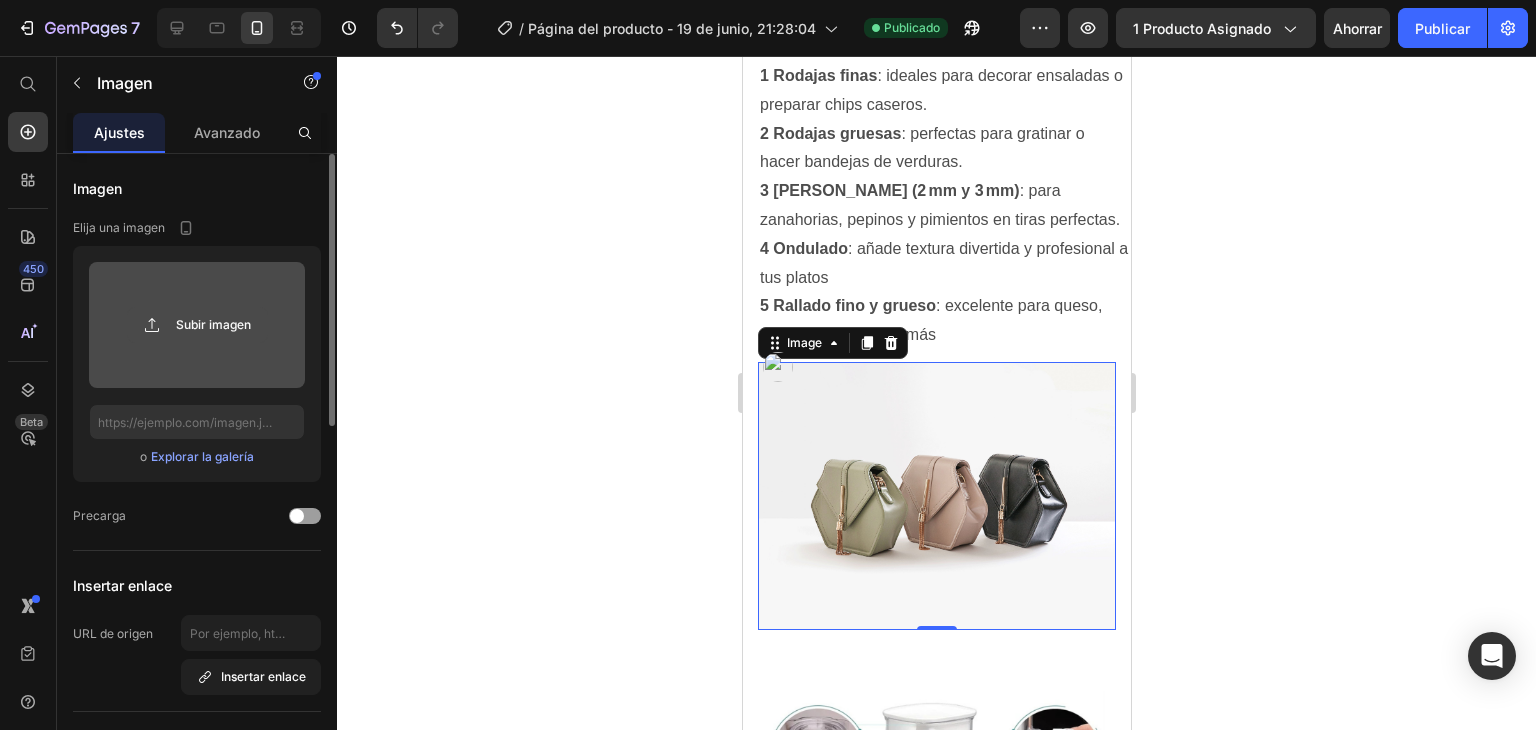 click 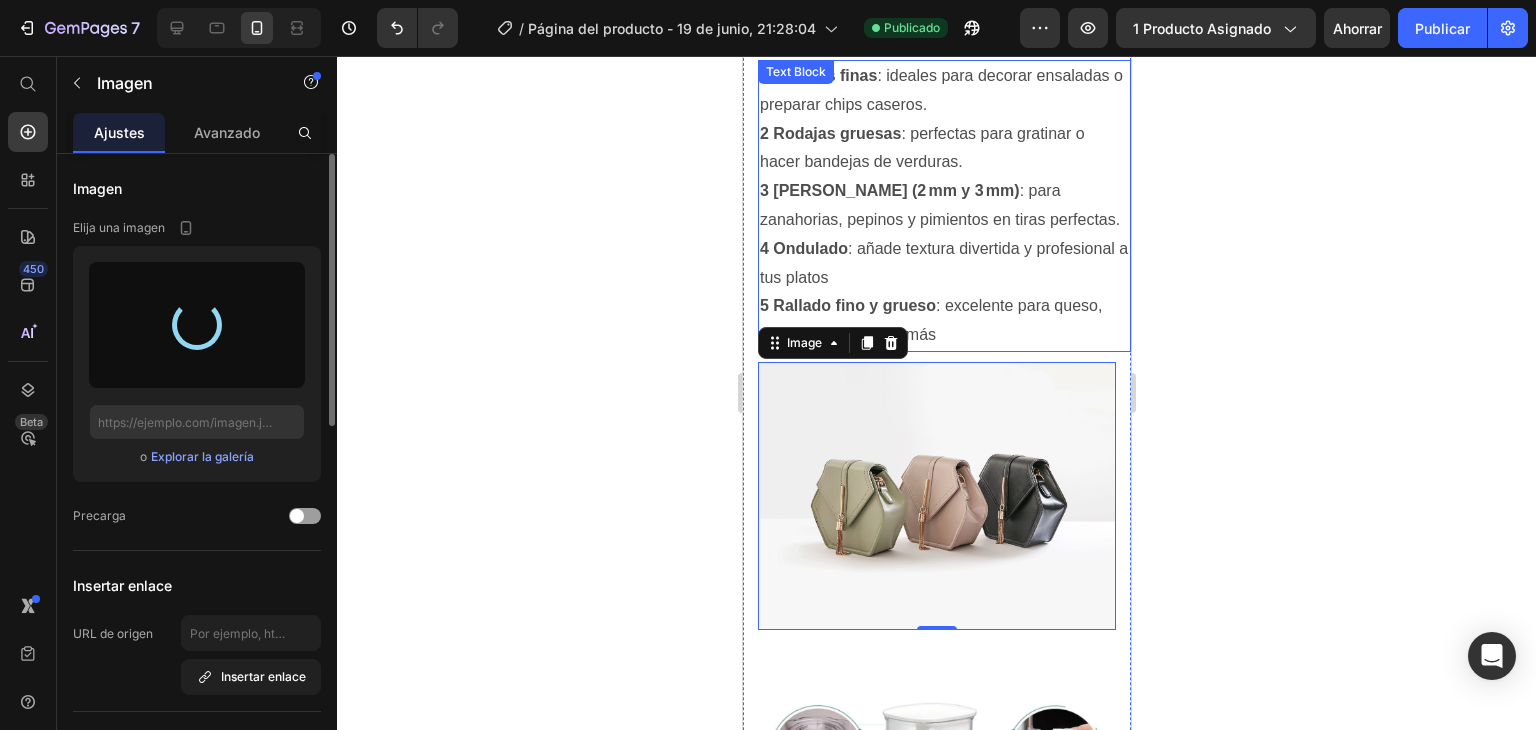 type on "https://cdn.shopify.com/s/files/1/0787/7885/9856/files/gempages_518625490169234592-dfcb1687-a941-4e43-9af1-10070fd888ef.jpg" 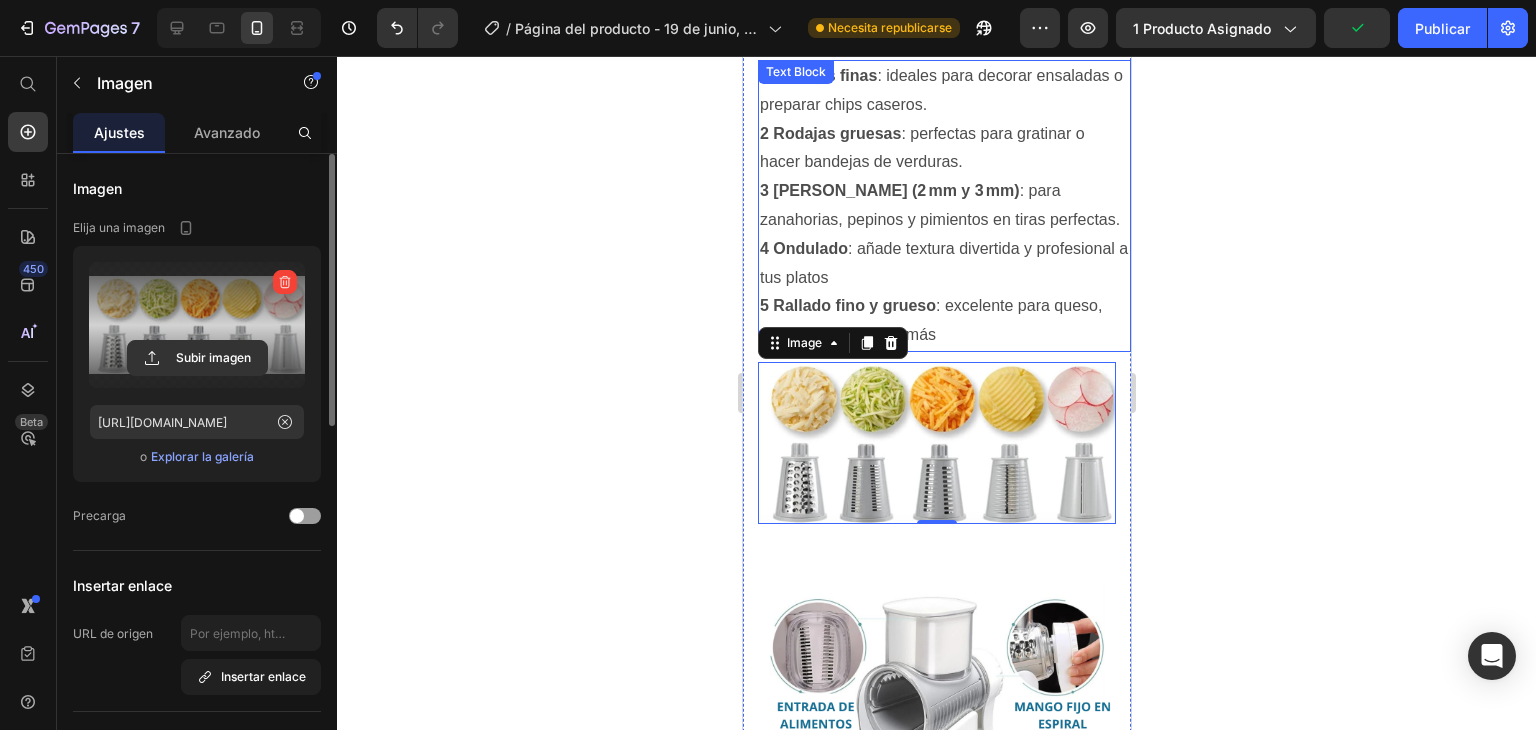 click 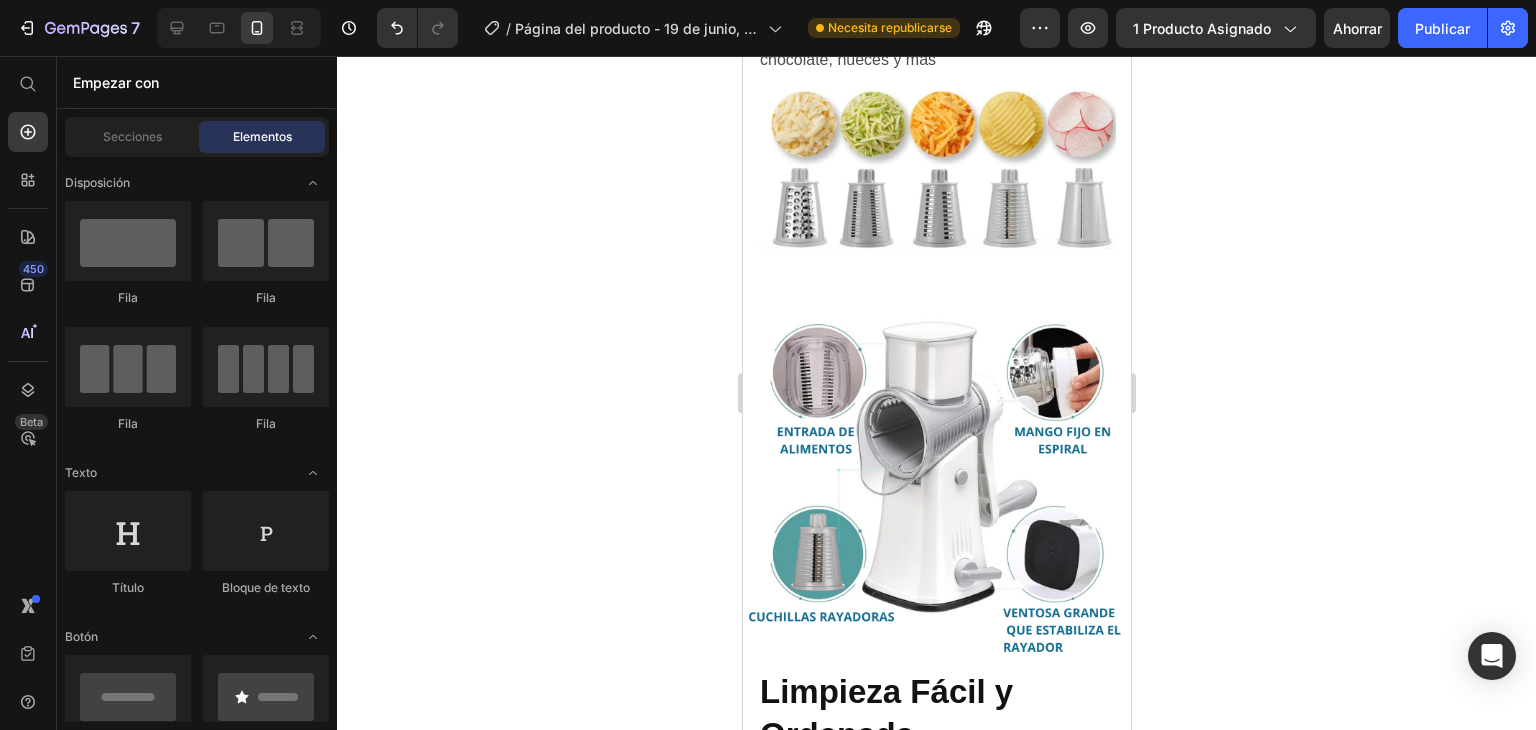 scroll, scrollTop: 1867, scrollLeft: 0, axis: vertical 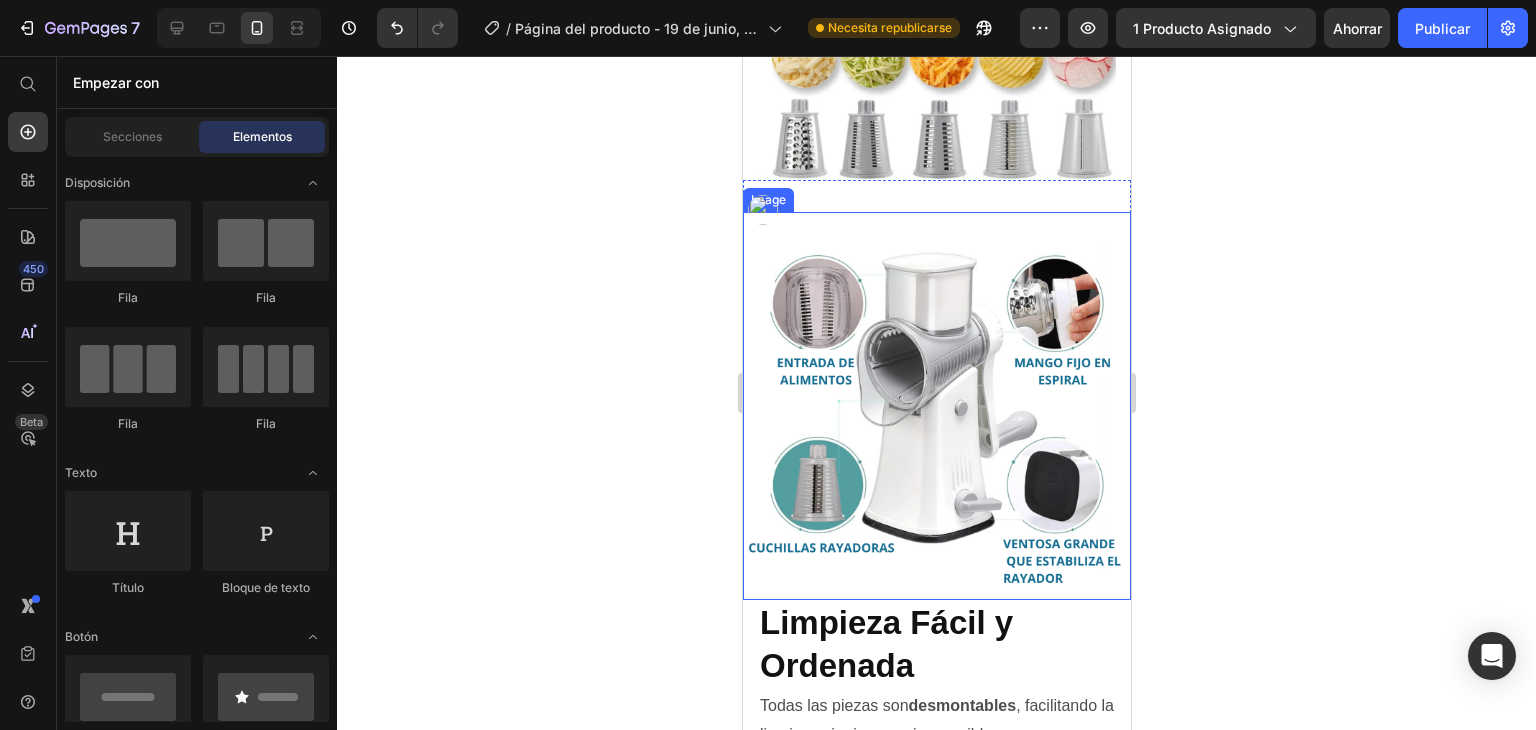 click at bounding box center (936, 406) 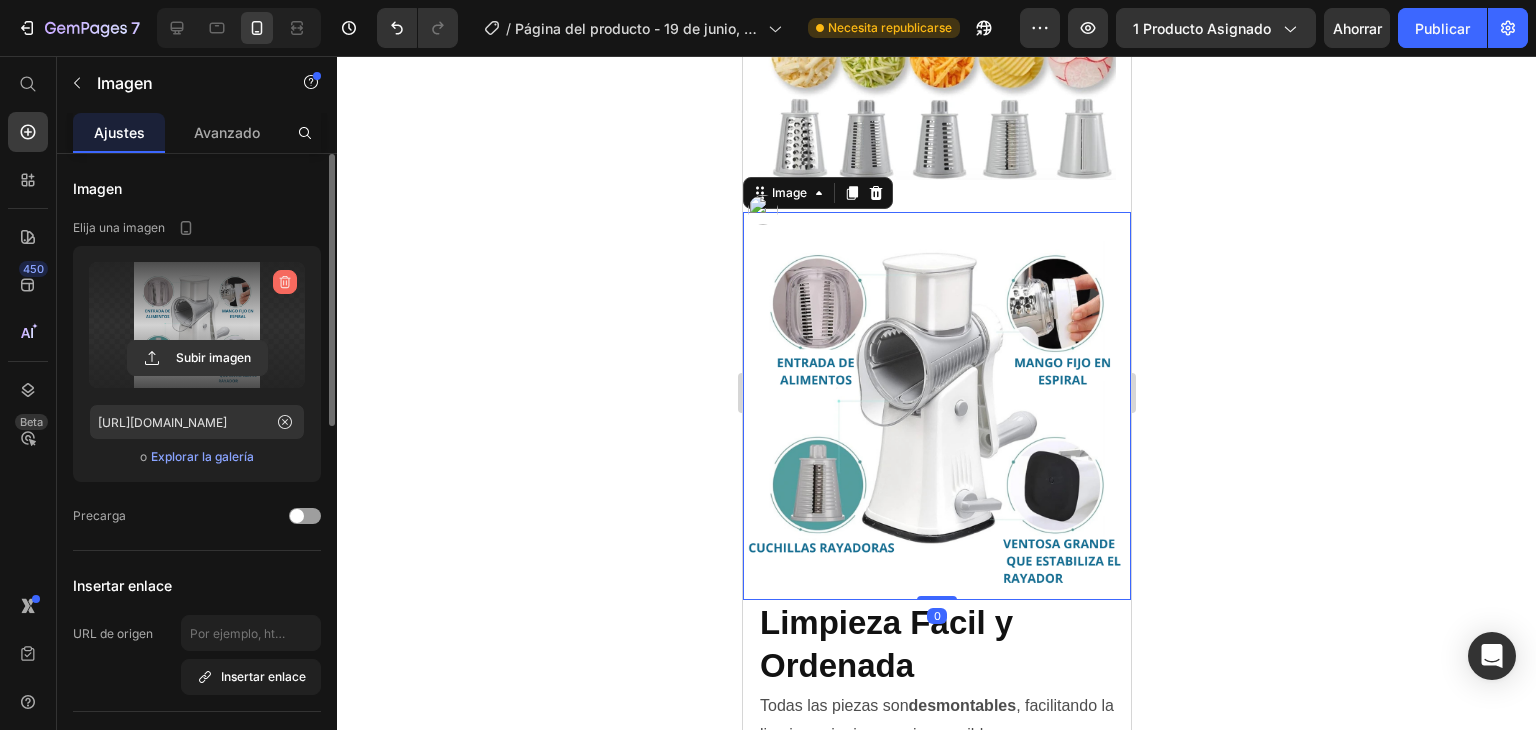 click at bounding box center (285, 282) 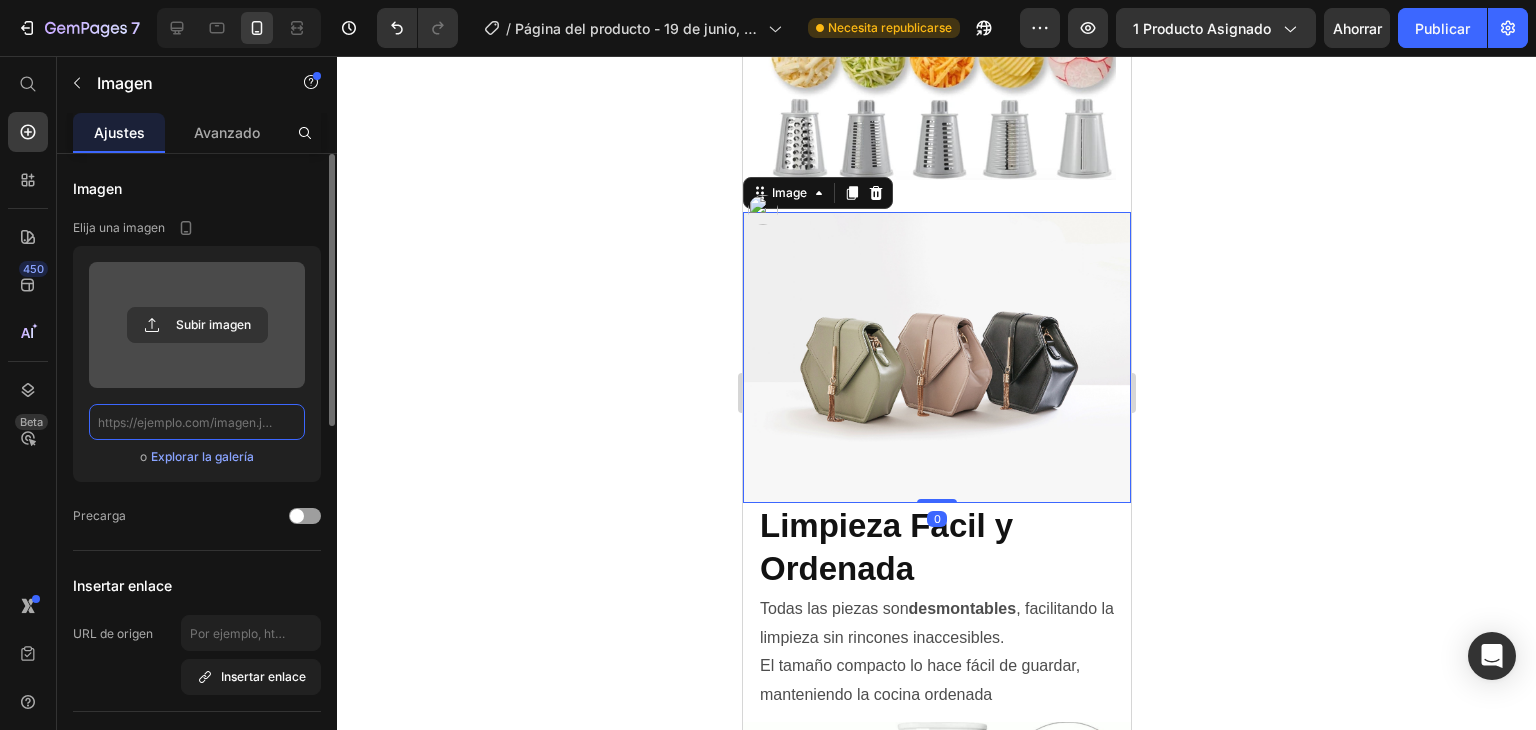 scroll, scrollTop: 0, scrollLeft: 0, axis: both 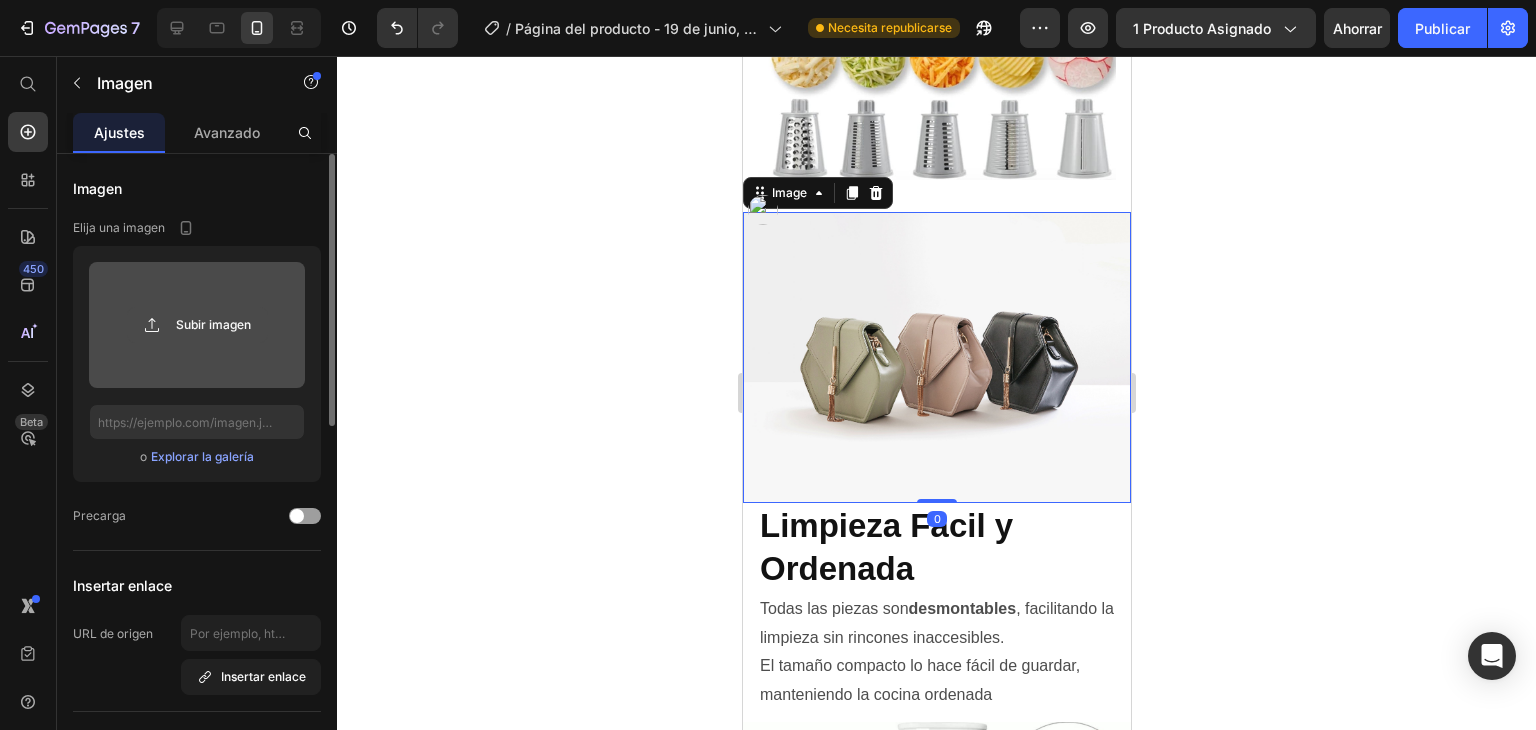 click 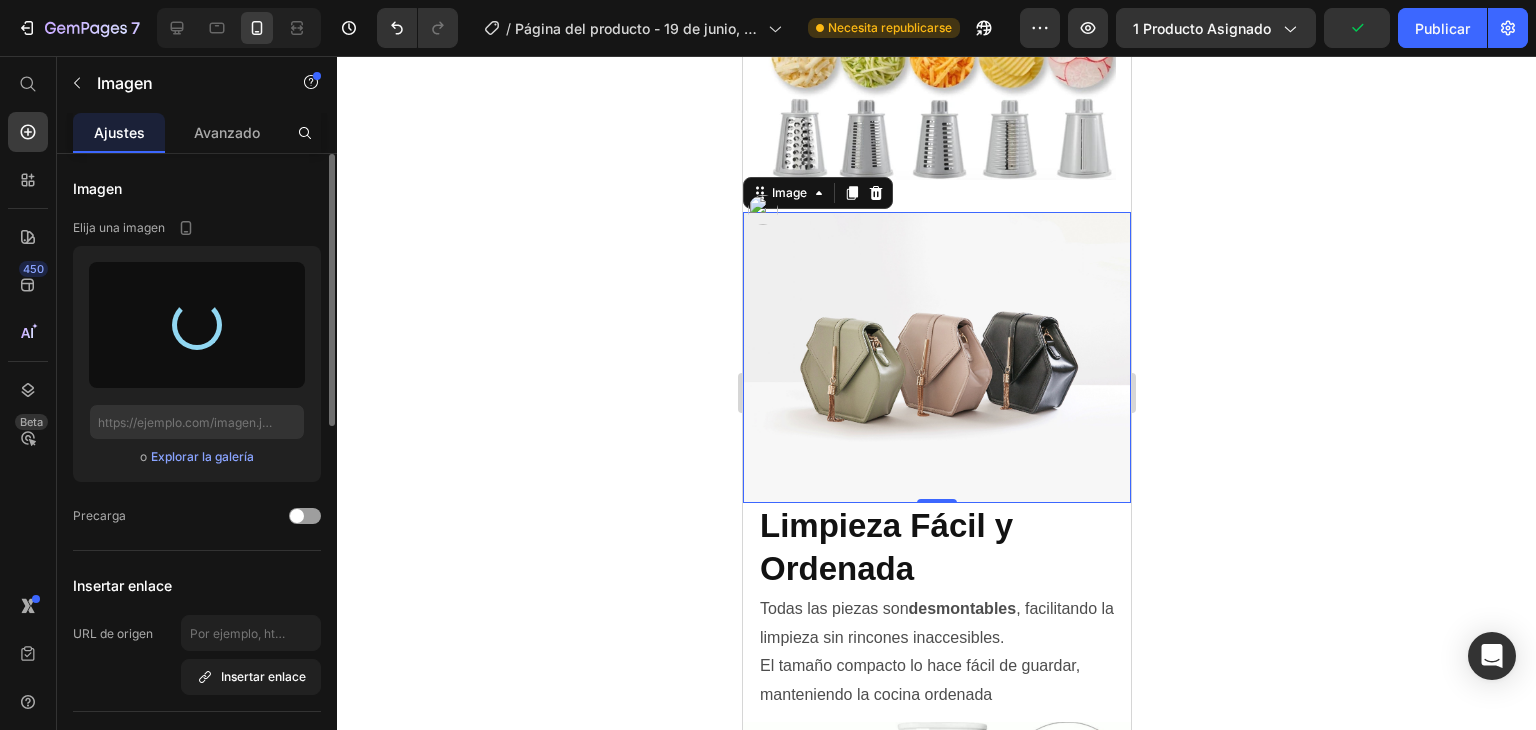 type on "https://cdn.shopify.com/s/files/1/0787/7885/9856/files/gempages_518625490169234592-e84296d8-5bb3-4f22-ad36-65bef3cd2405.png" 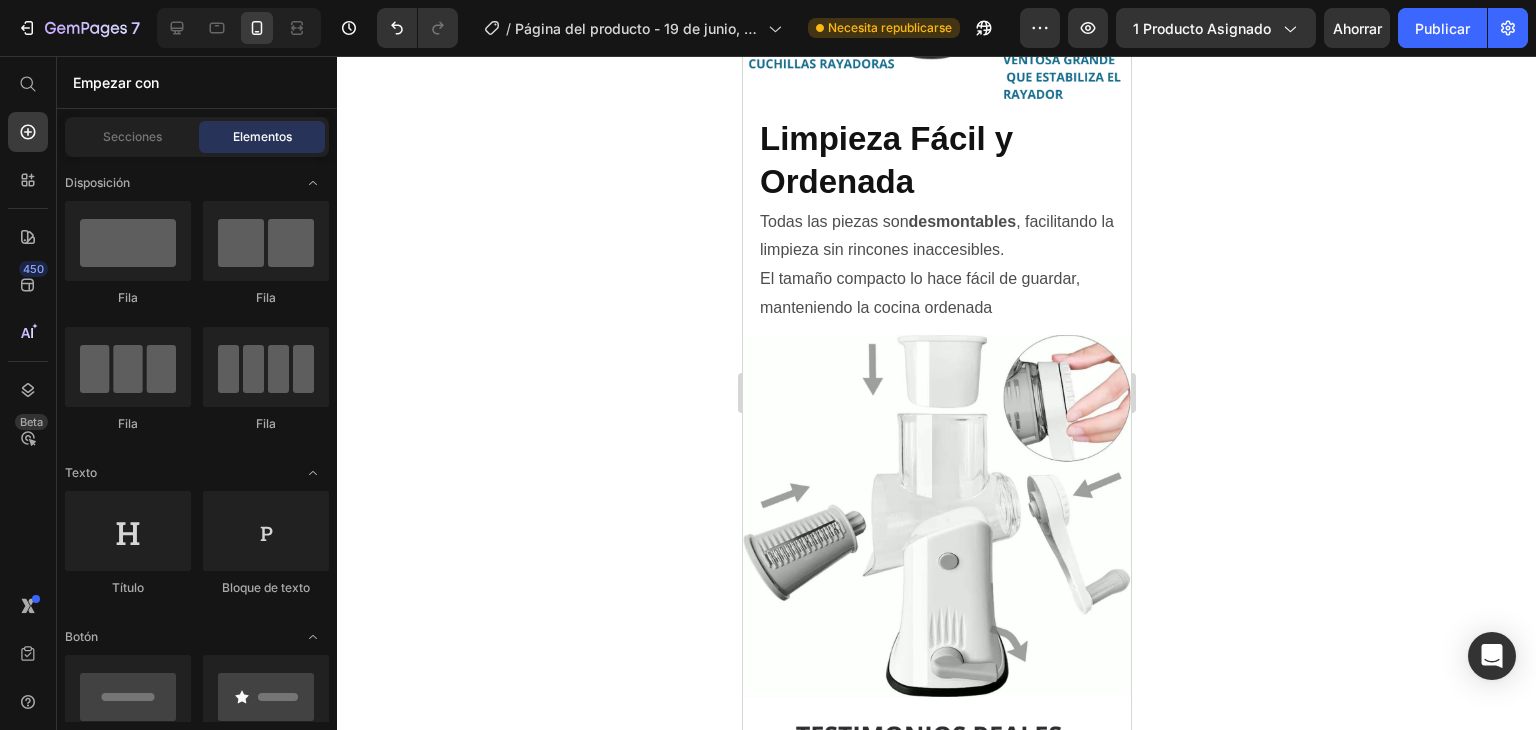scroll, scrollTop: 2352, scrollLeft: 0, axis: vertical 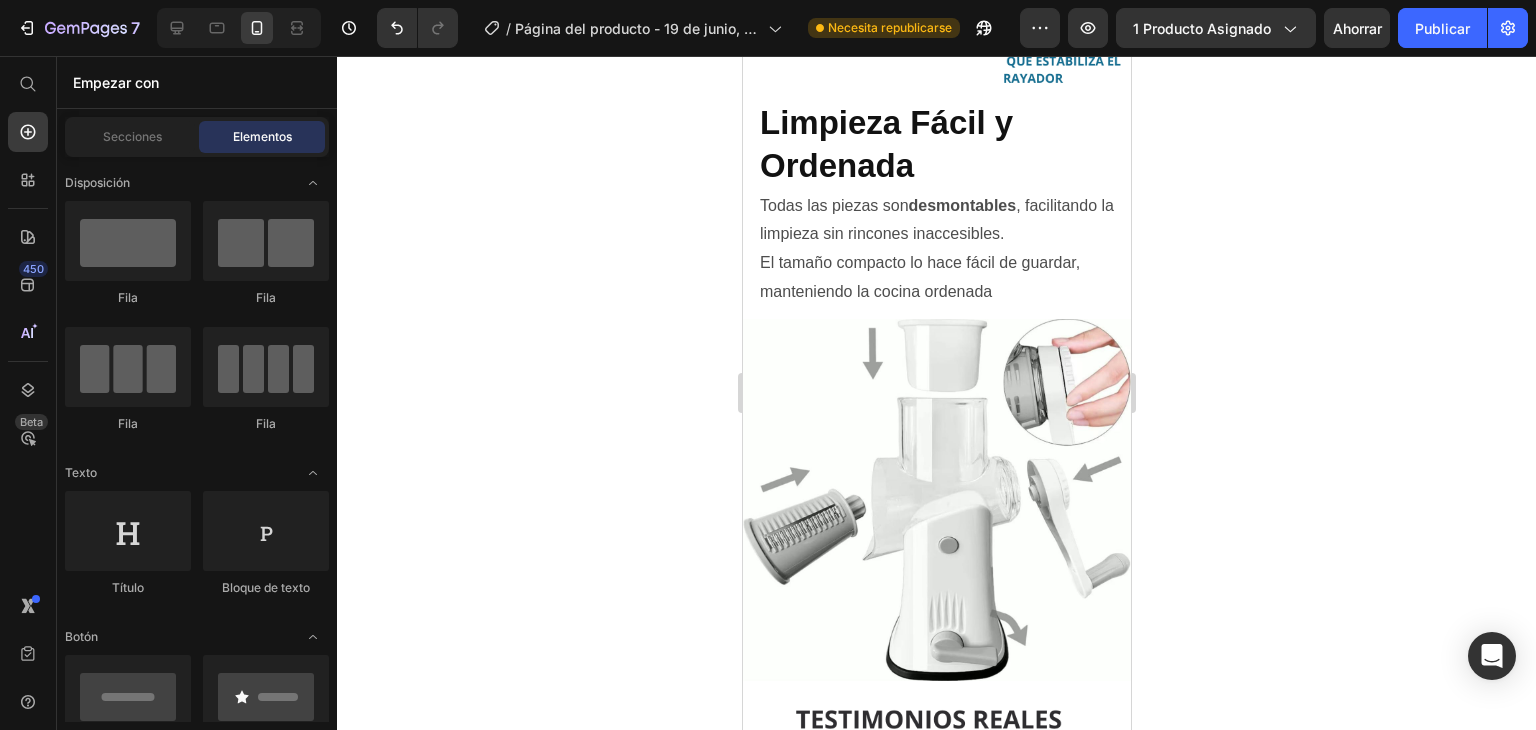 drag, startPoint x: 1122, startPoint y: 375, endPoint x: 1943, endPoint y: 503, distance: 830.91815 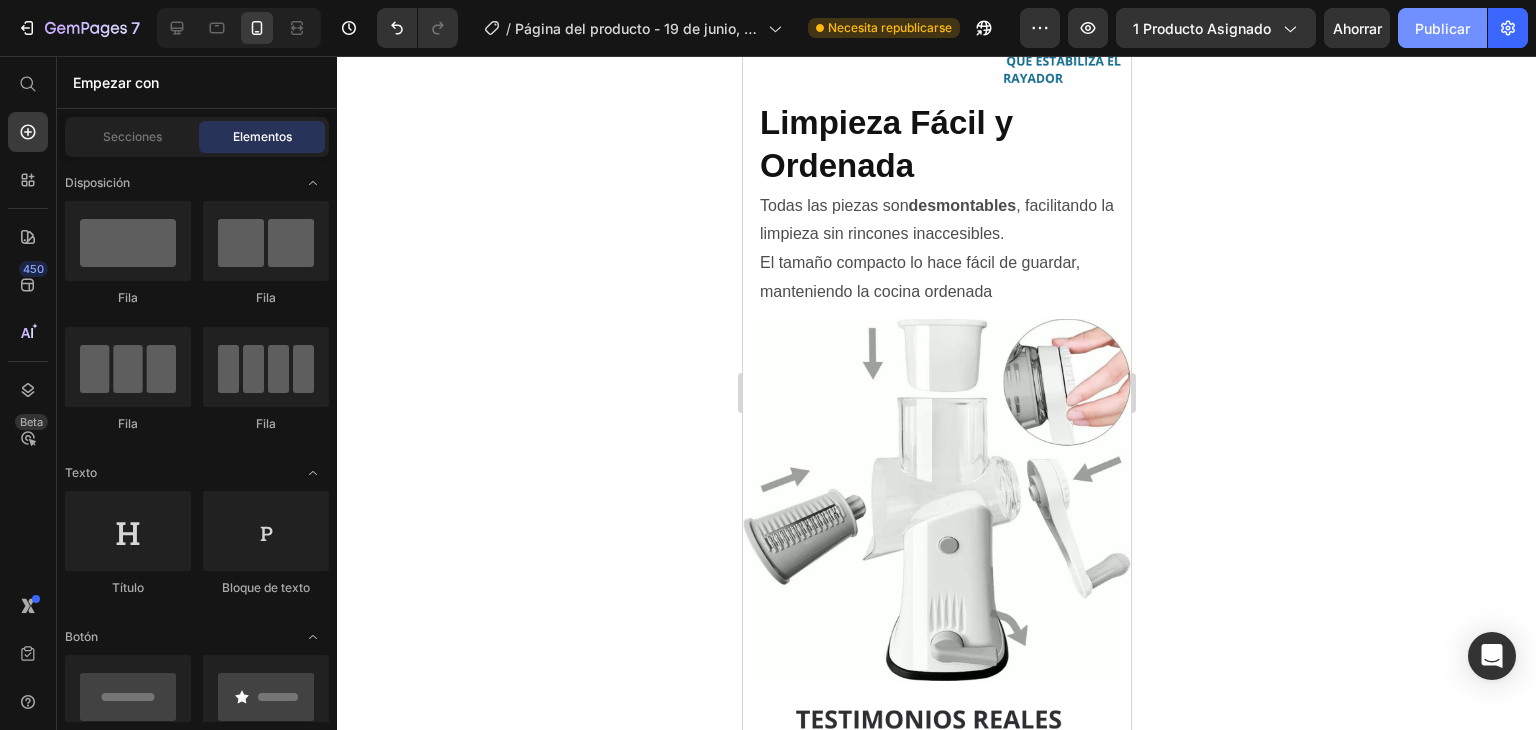 click on "Publicar" 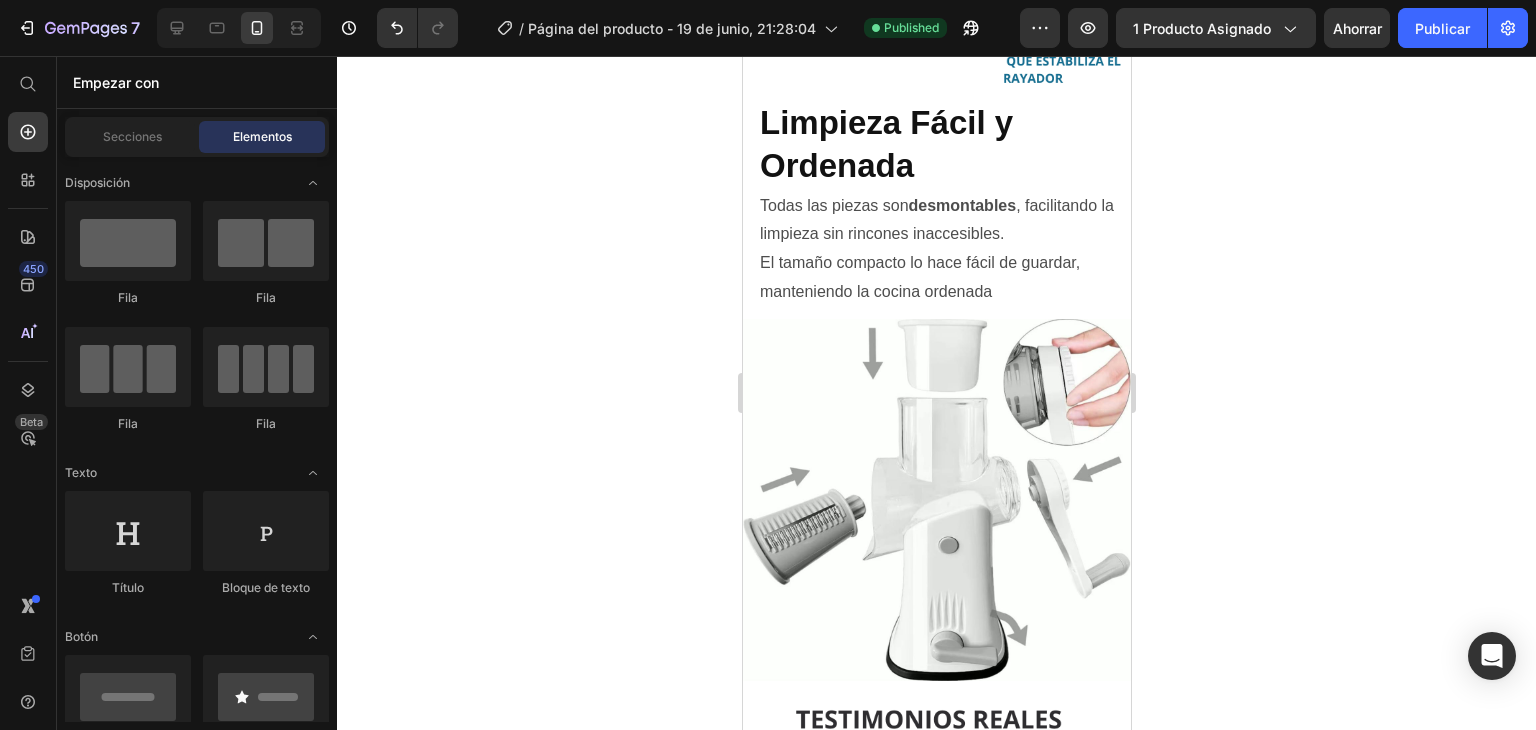 click at bounding box center (936, 500) 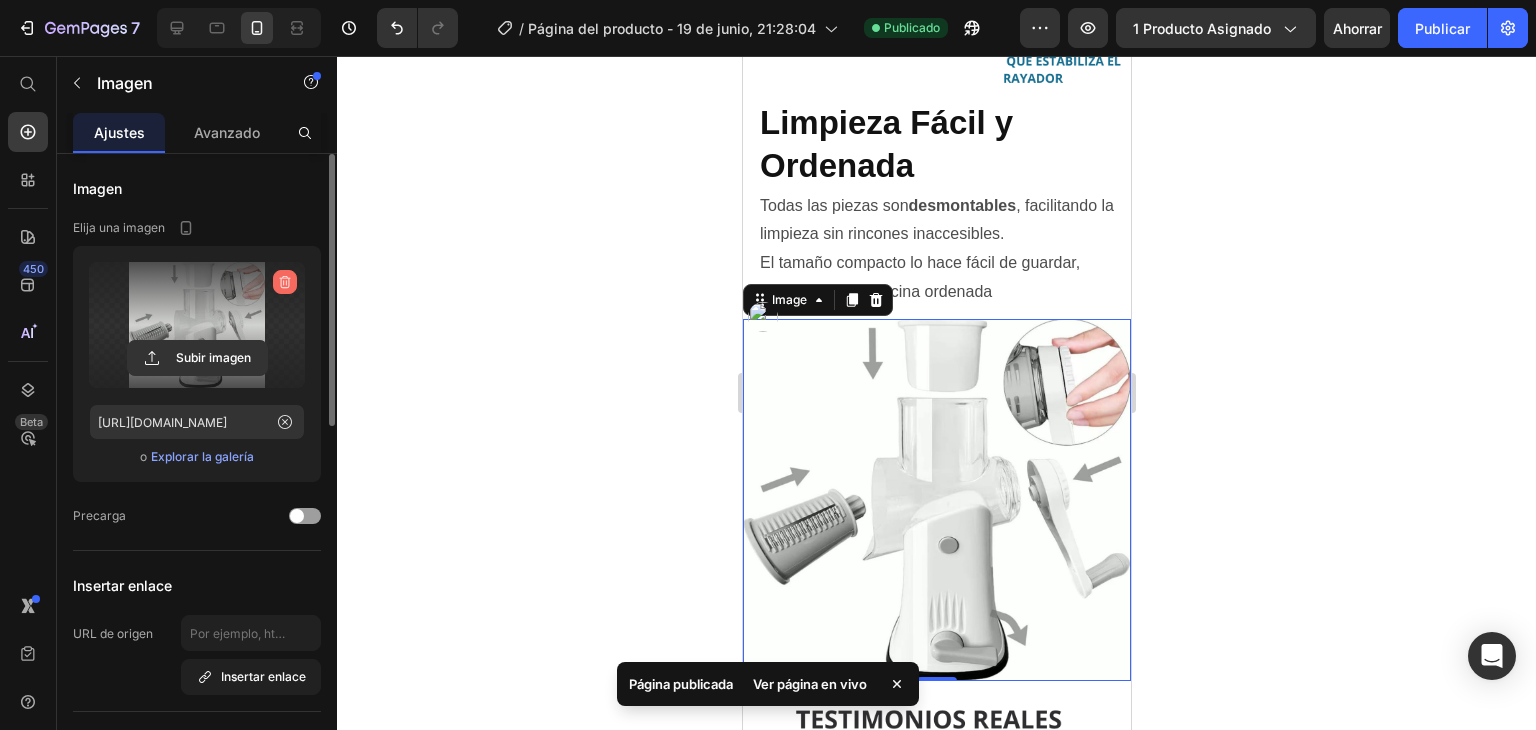 click at bounding box center [285, 282] 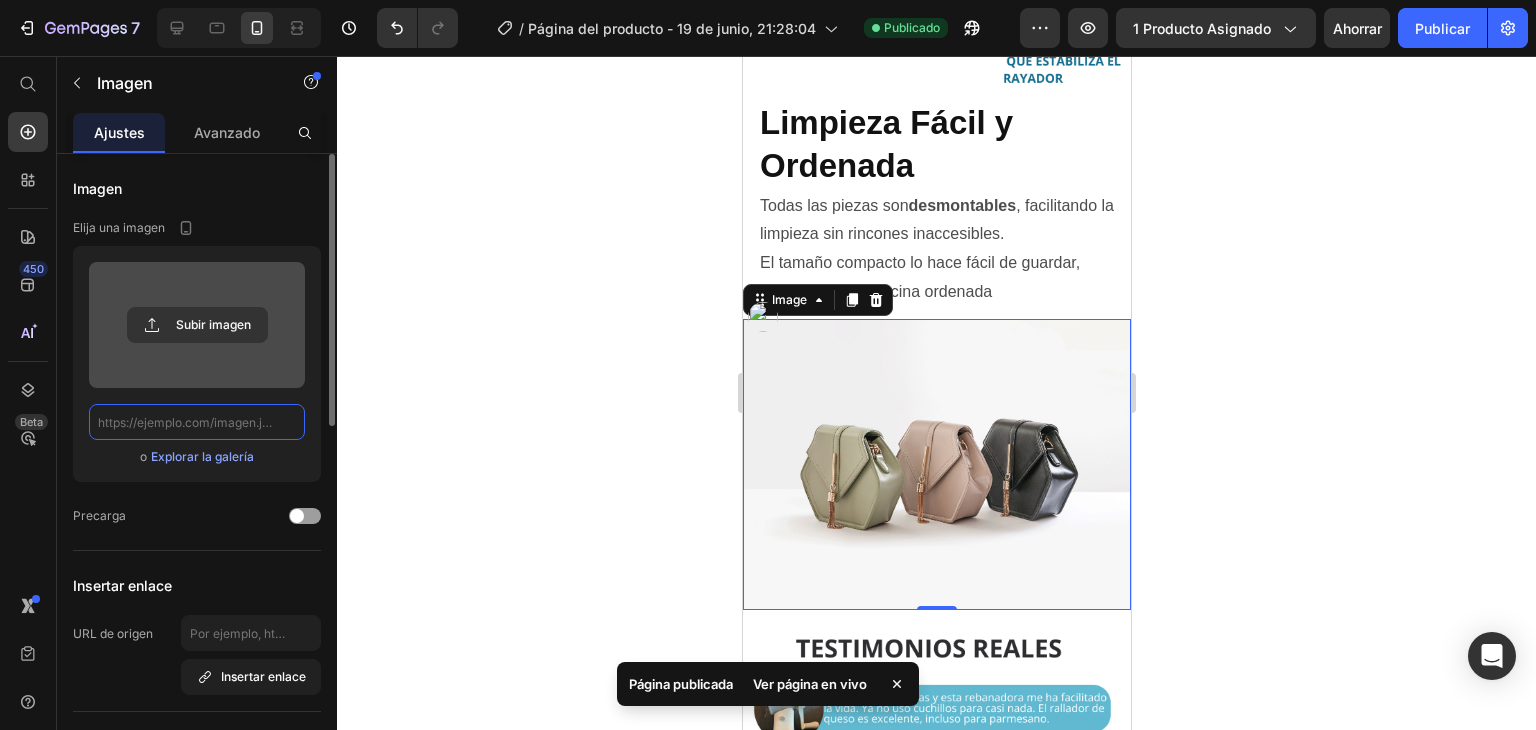 scroll, scrollTop: 0, scrollLeft: 0, axis: both 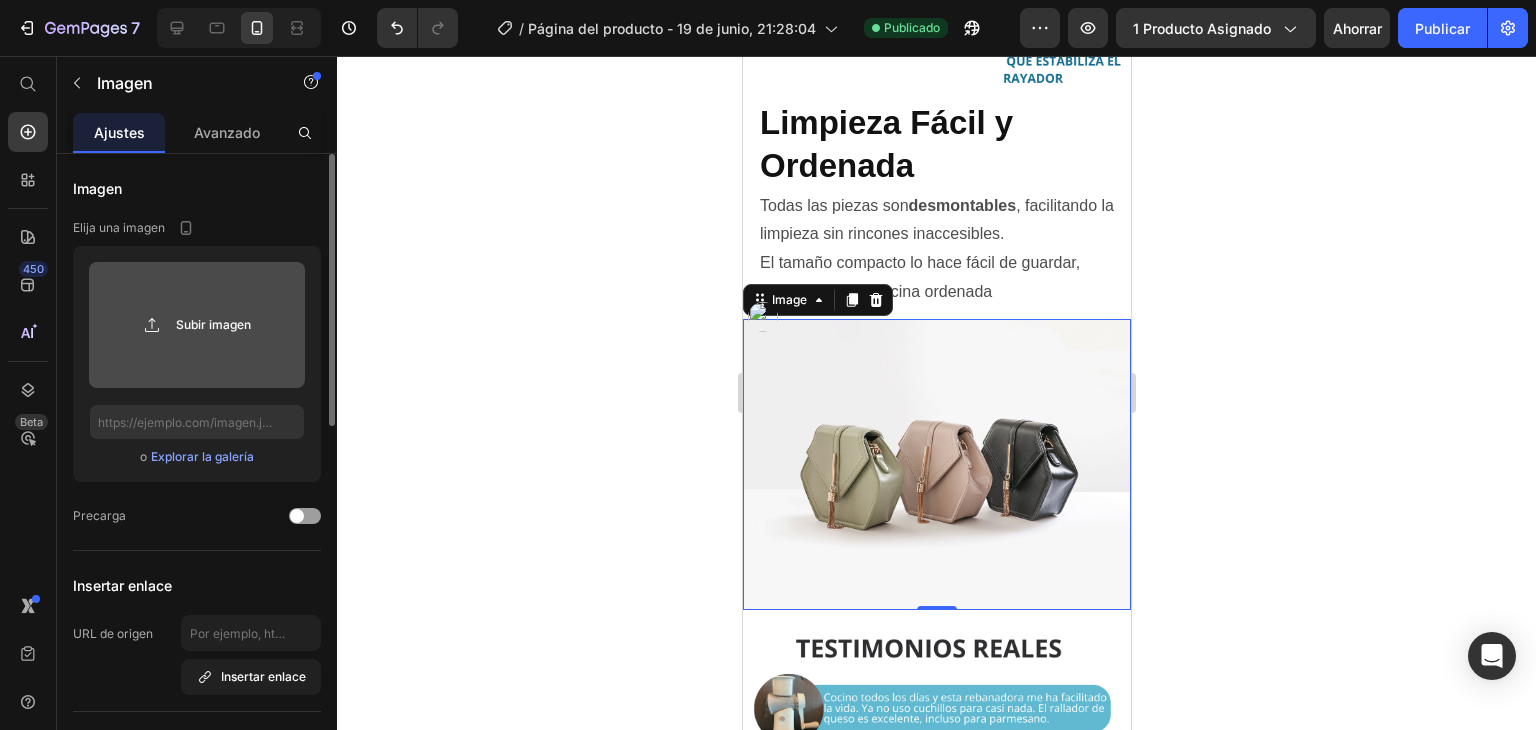 click 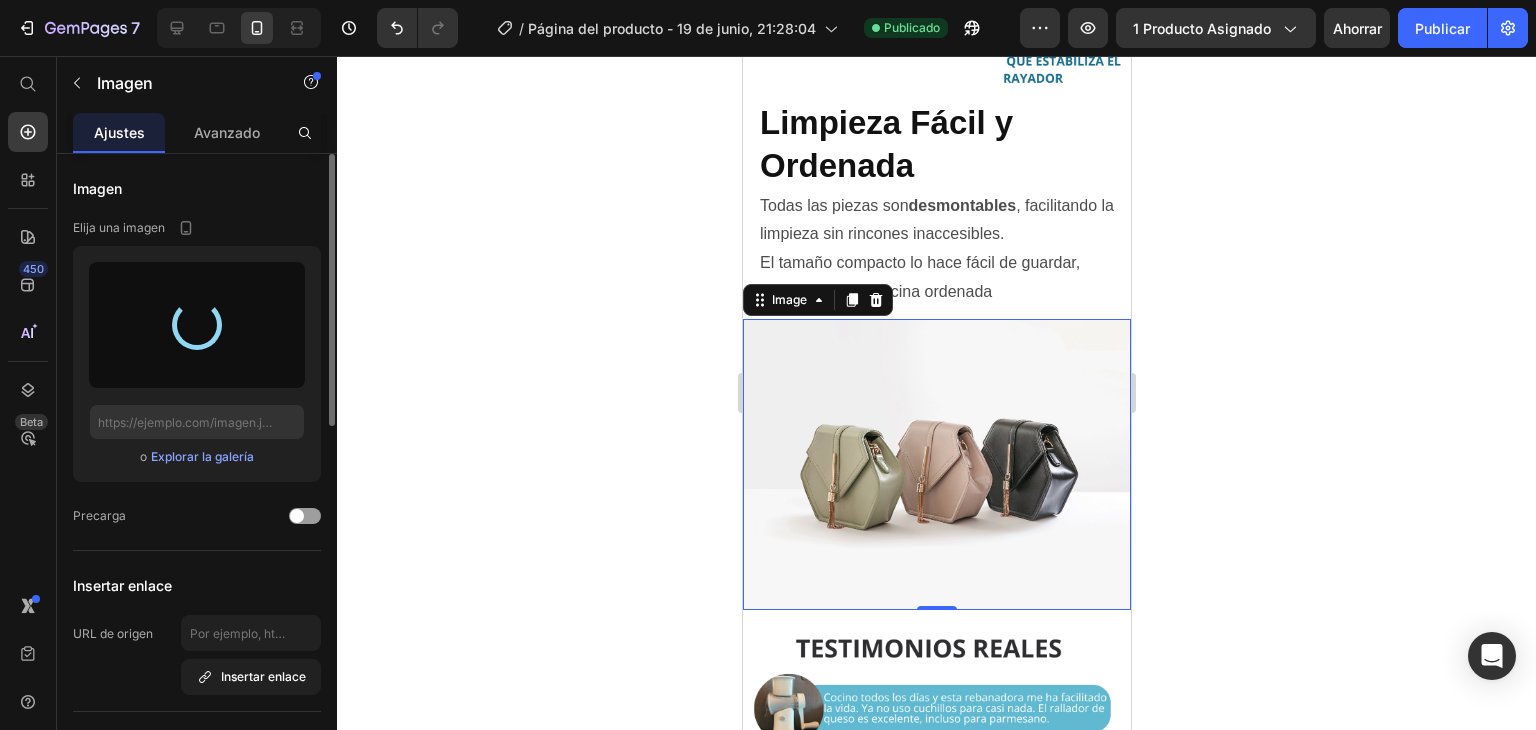 type on "https://cdn.shopify.com/s/files/1/0787/7885/9856/files/gempages_518625490169234592-6f4e80ec-21d3-4ae8-93b1-2ec5be58827c.jpg" 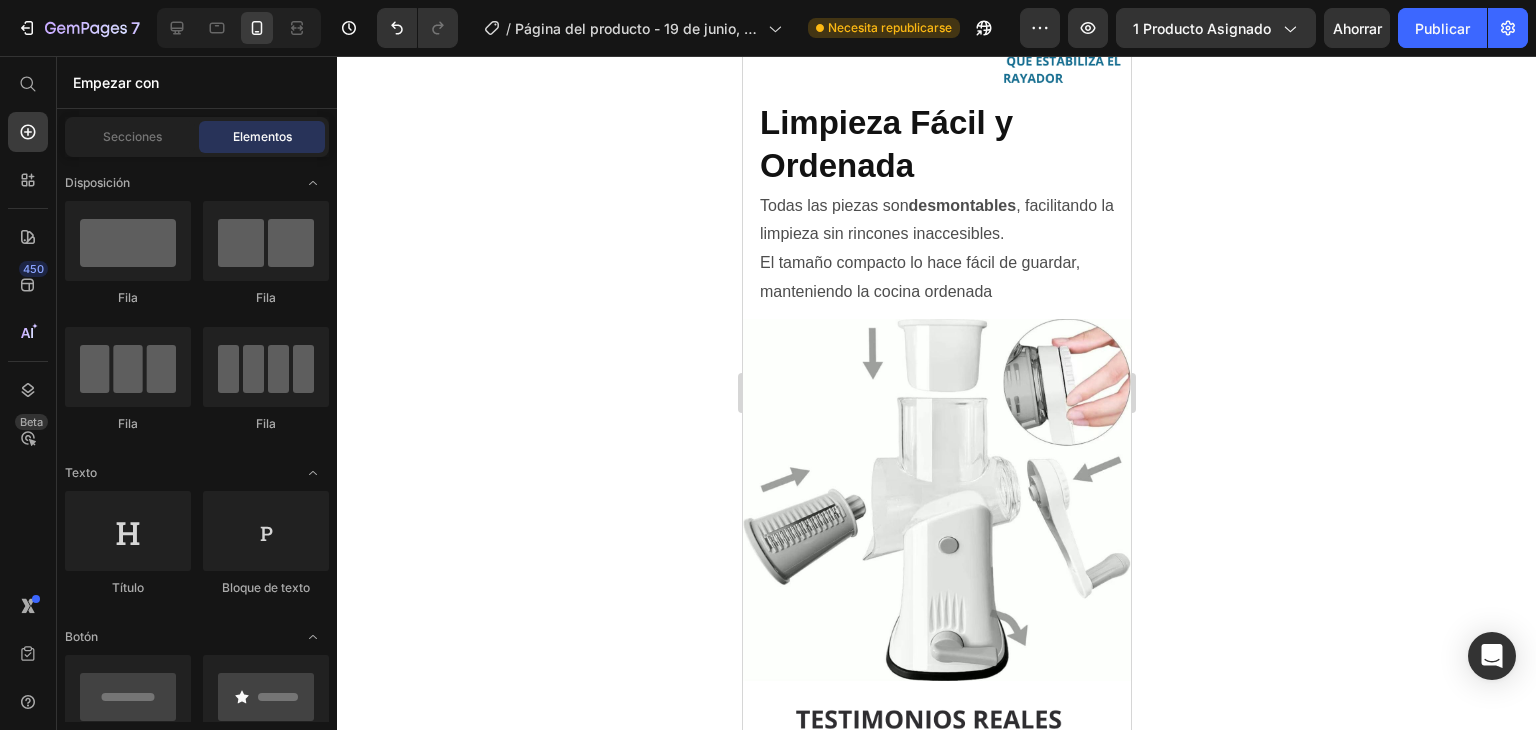scroll, scrollTop: 2724, scrollLeft: 0, axis: vertical 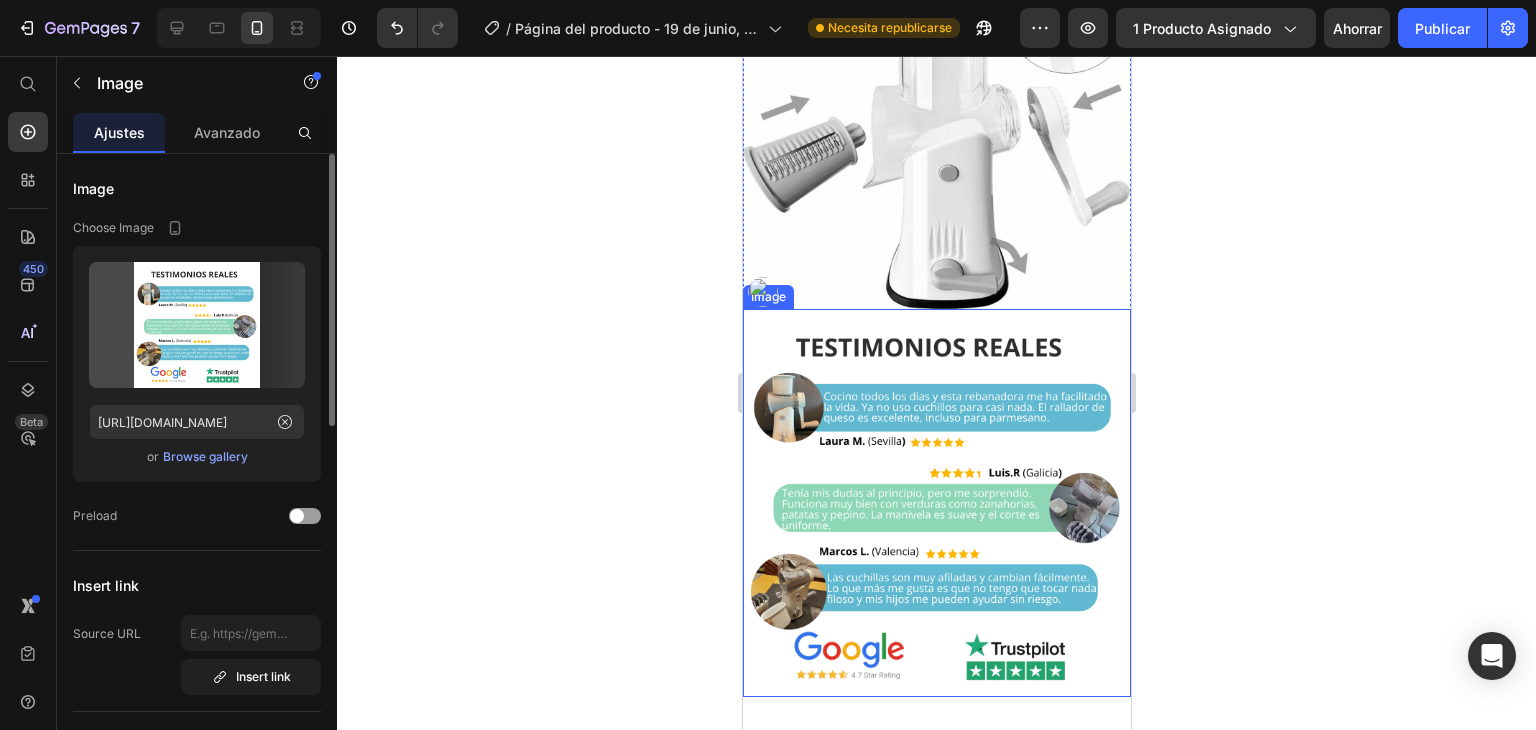 click at bounding box center (936, 503) 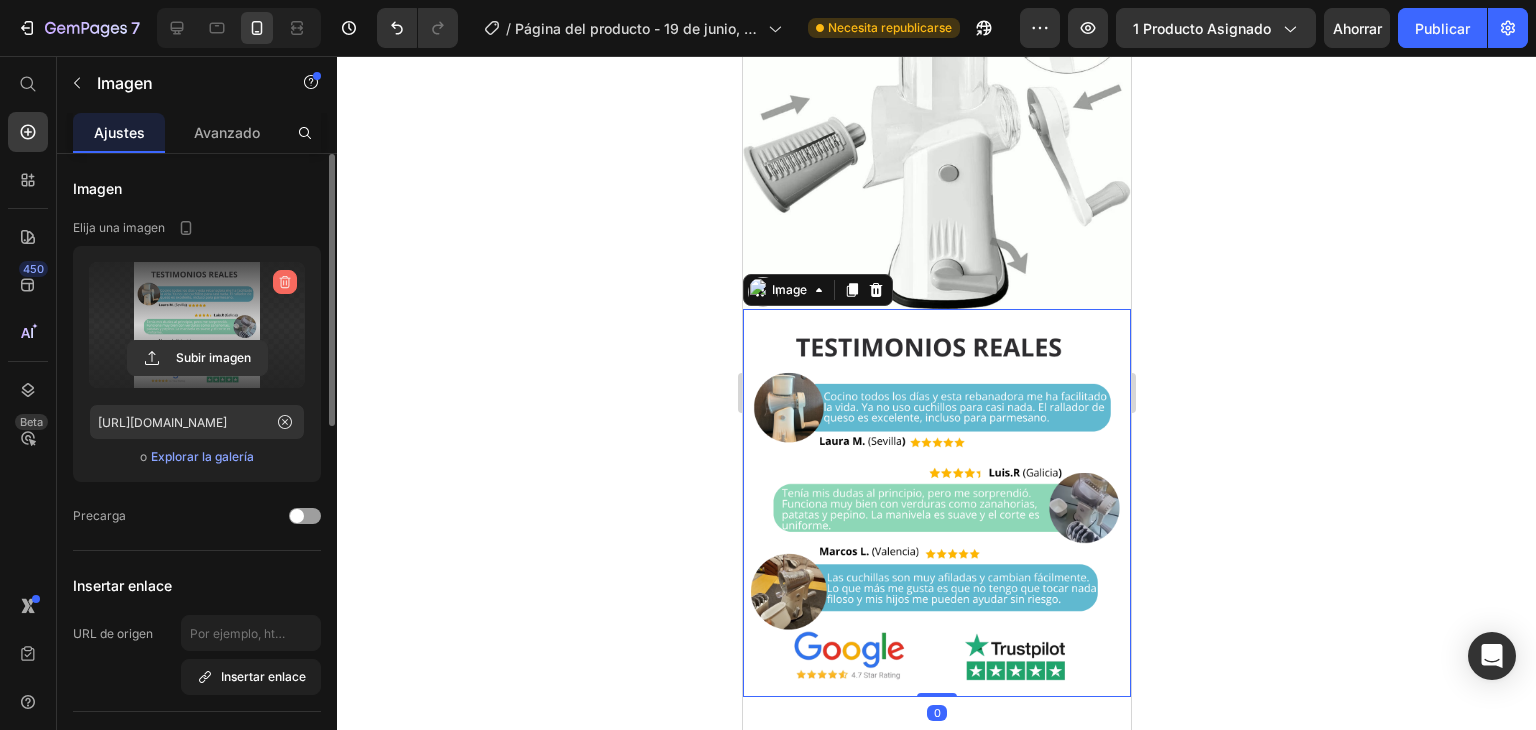click at bounding box center [285, 282] 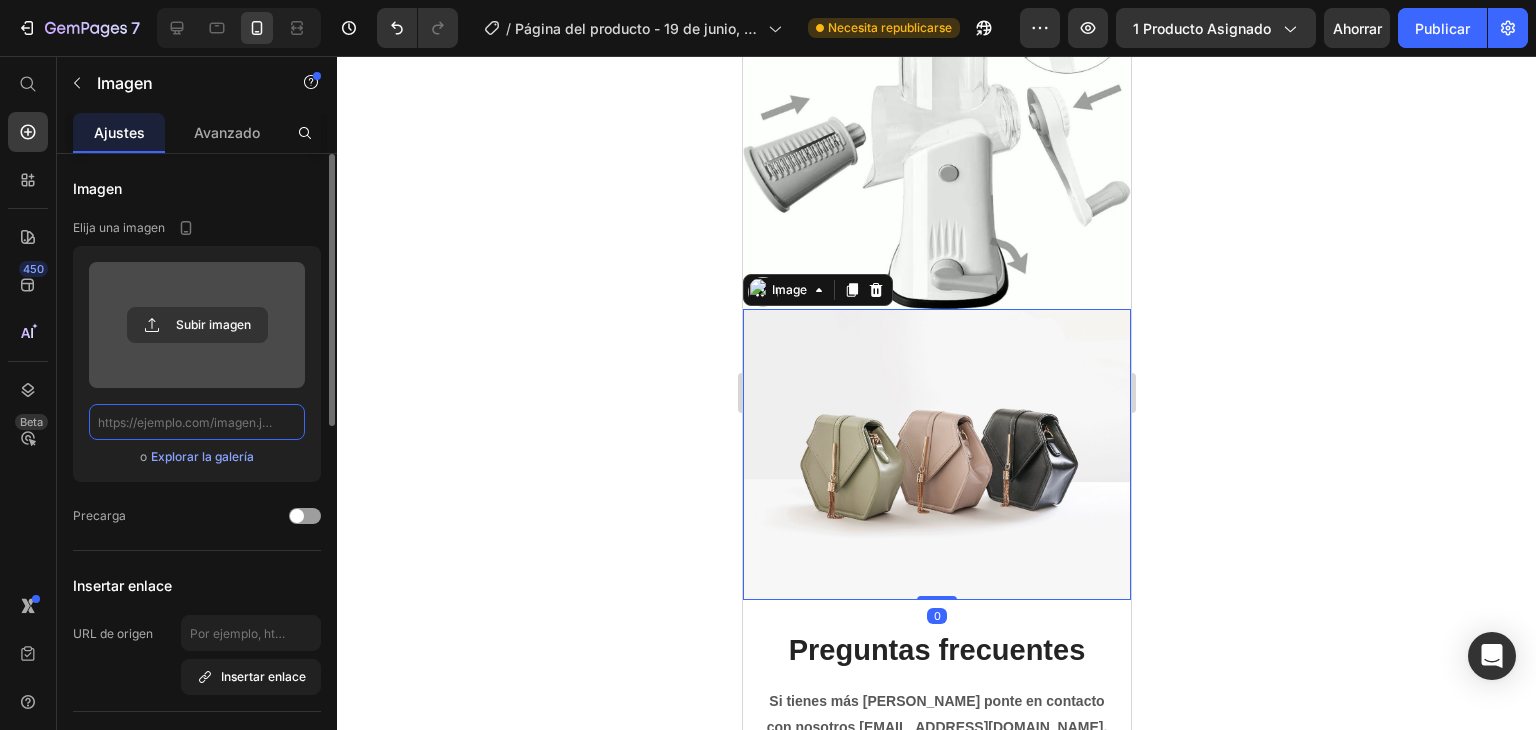 scroll, scrollTop: 0, scrollLeft: 0, axis: both 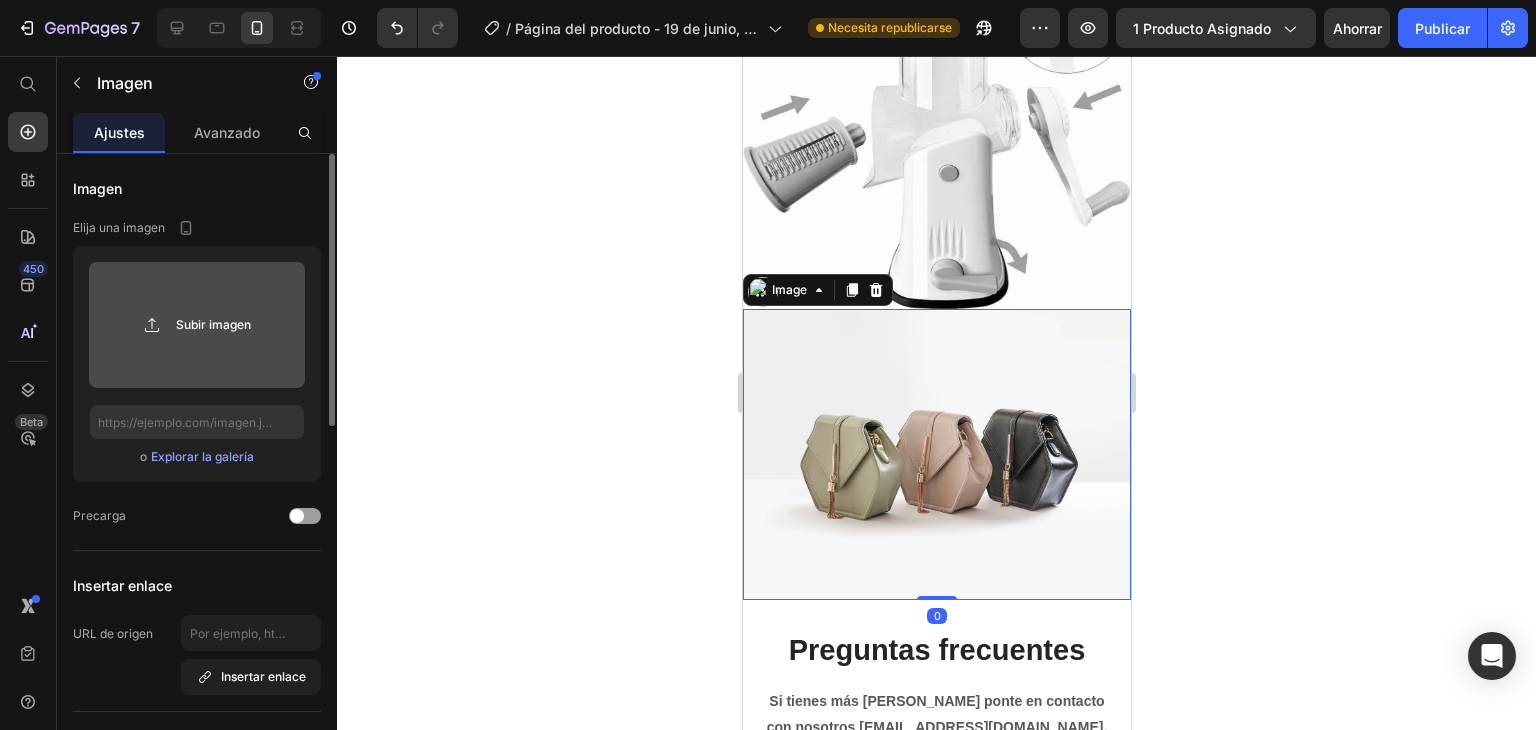 click 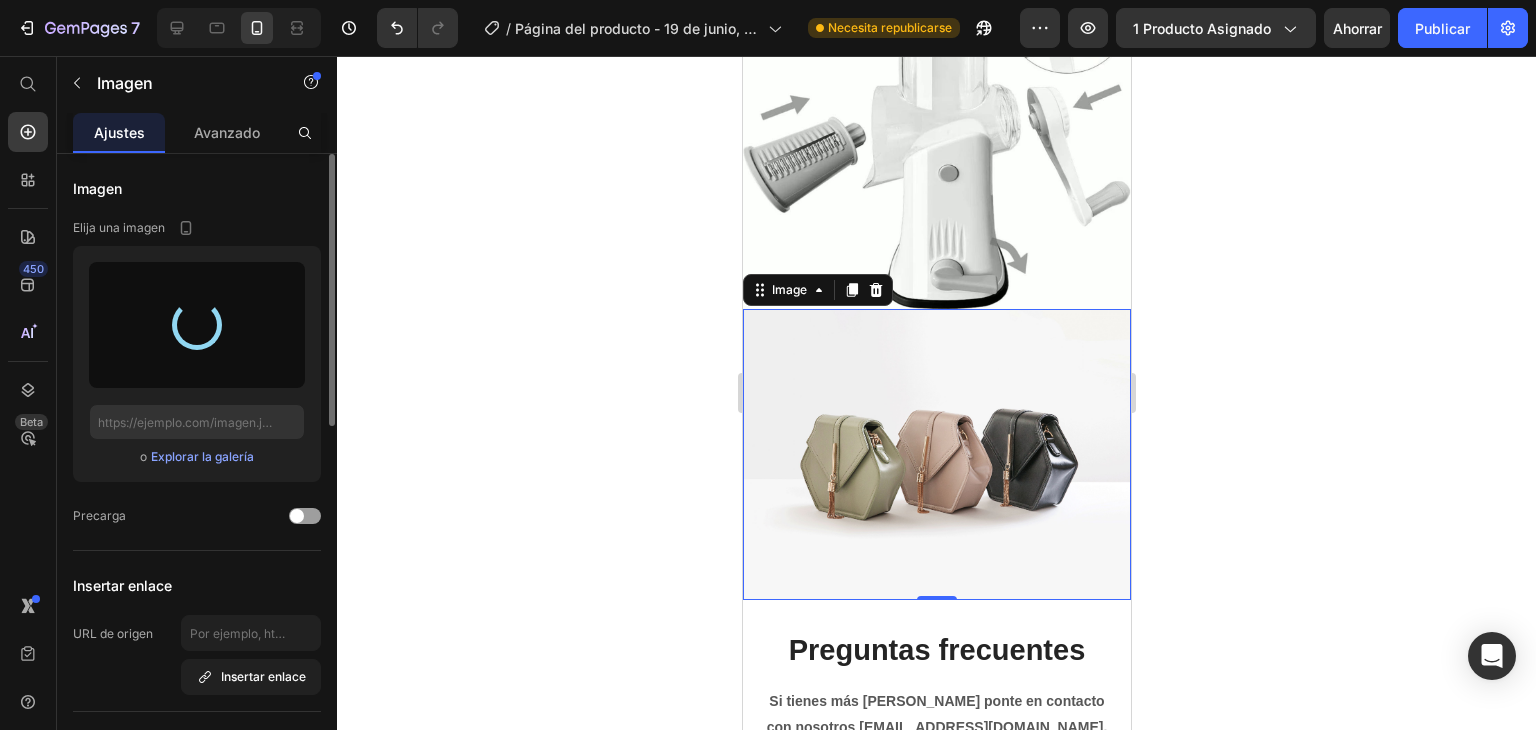type on "https://cdn.shopify.com/s/files/1/0787/7885/9856/files/gempages_518625490169234592-5eddf3f1-5231-45b7-8fc2-50918c9b0fd4.png" 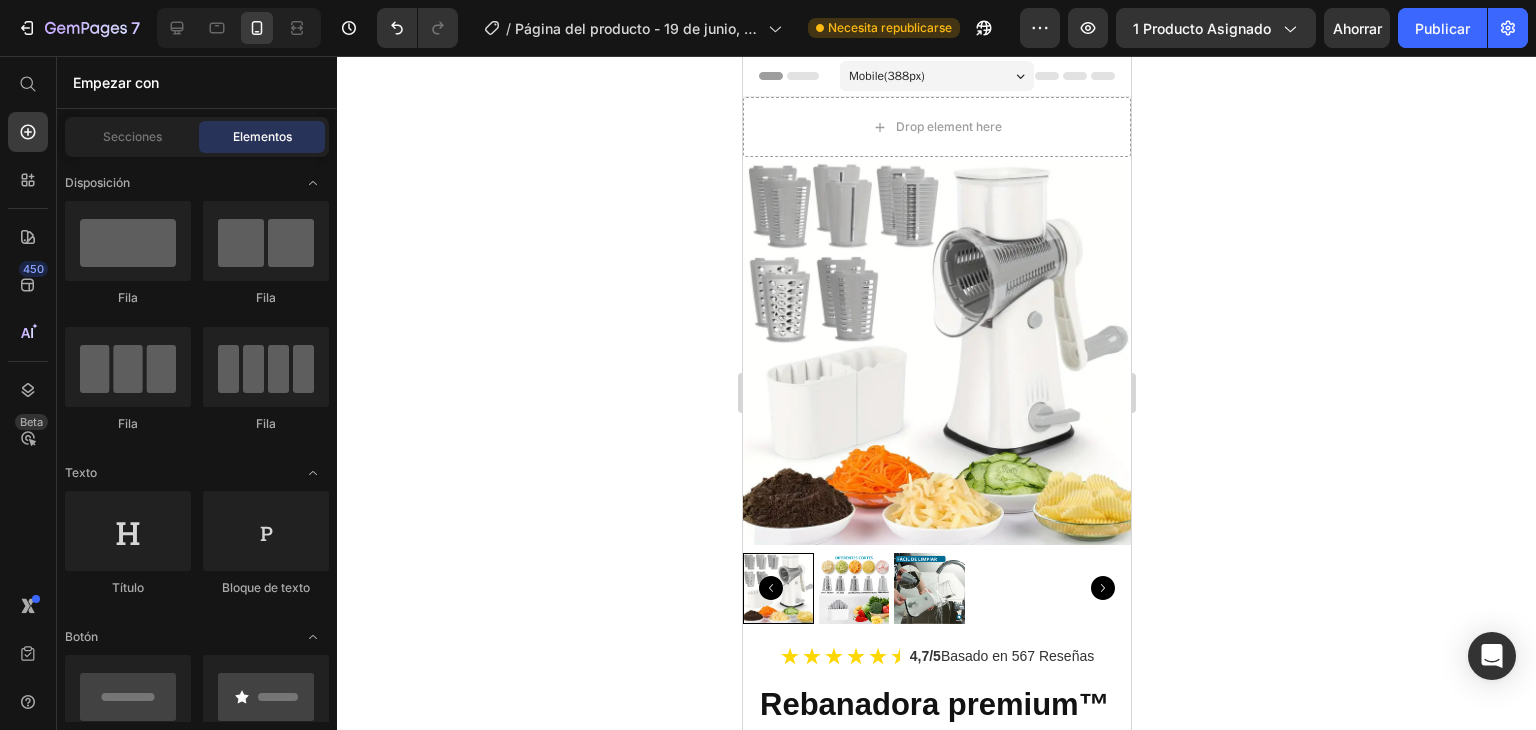 scroll, scrollTop: 671, scrollLeft: 0, axis: vertical 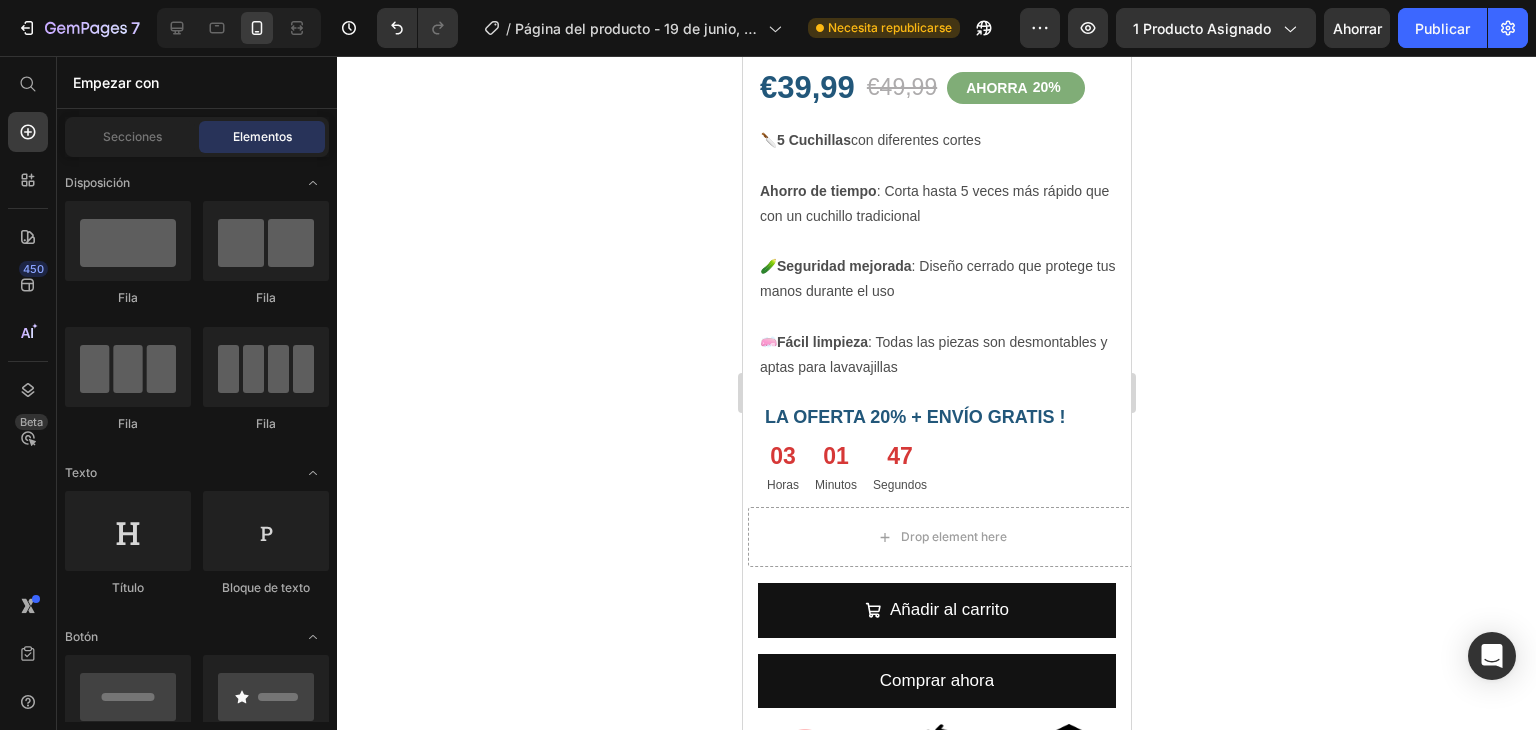 drag, startPoint x: 1121, startPoint y: 514, endPoint x: 2182, endPoint y: 84, distance: 1144.8236 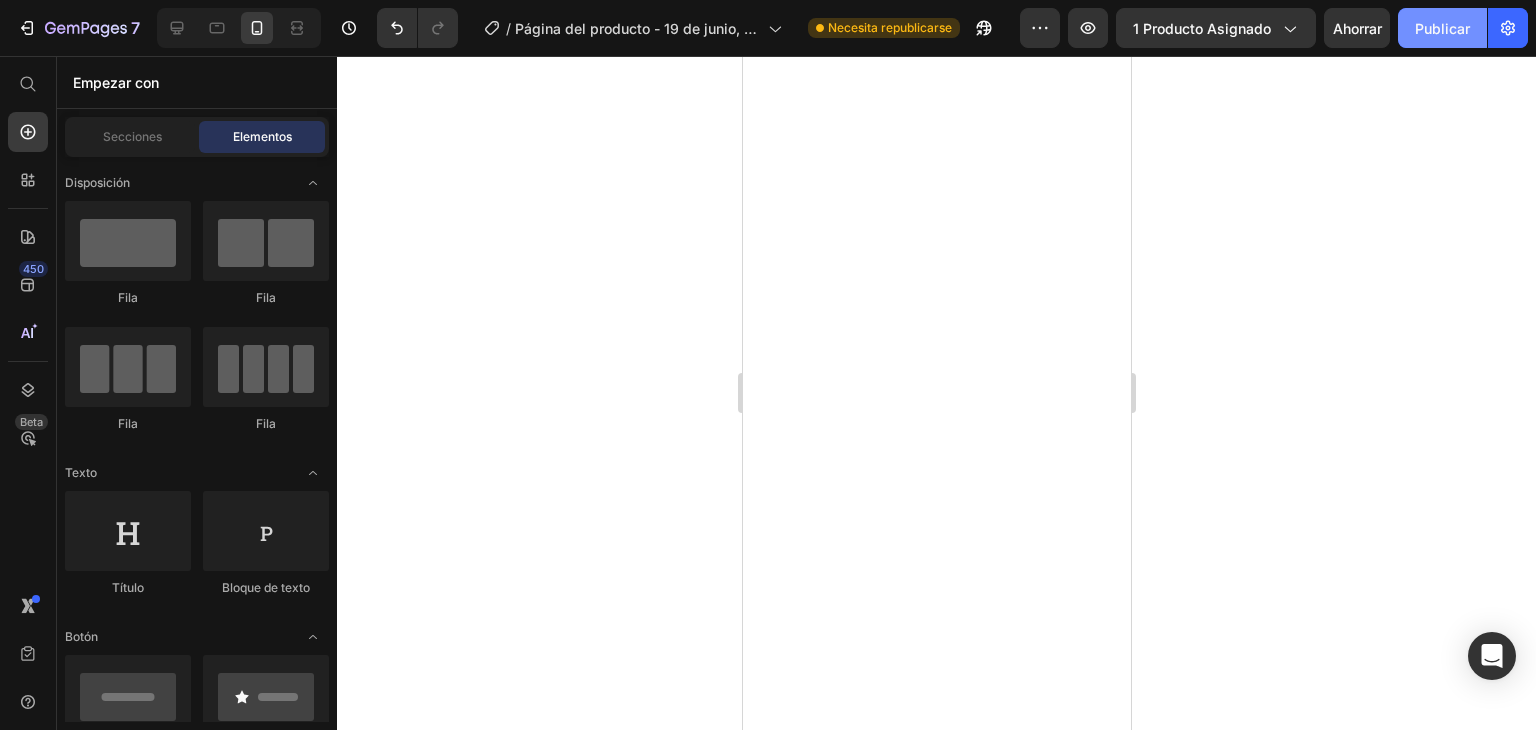 click on "Publicar" at bounding box center (1442, 28) 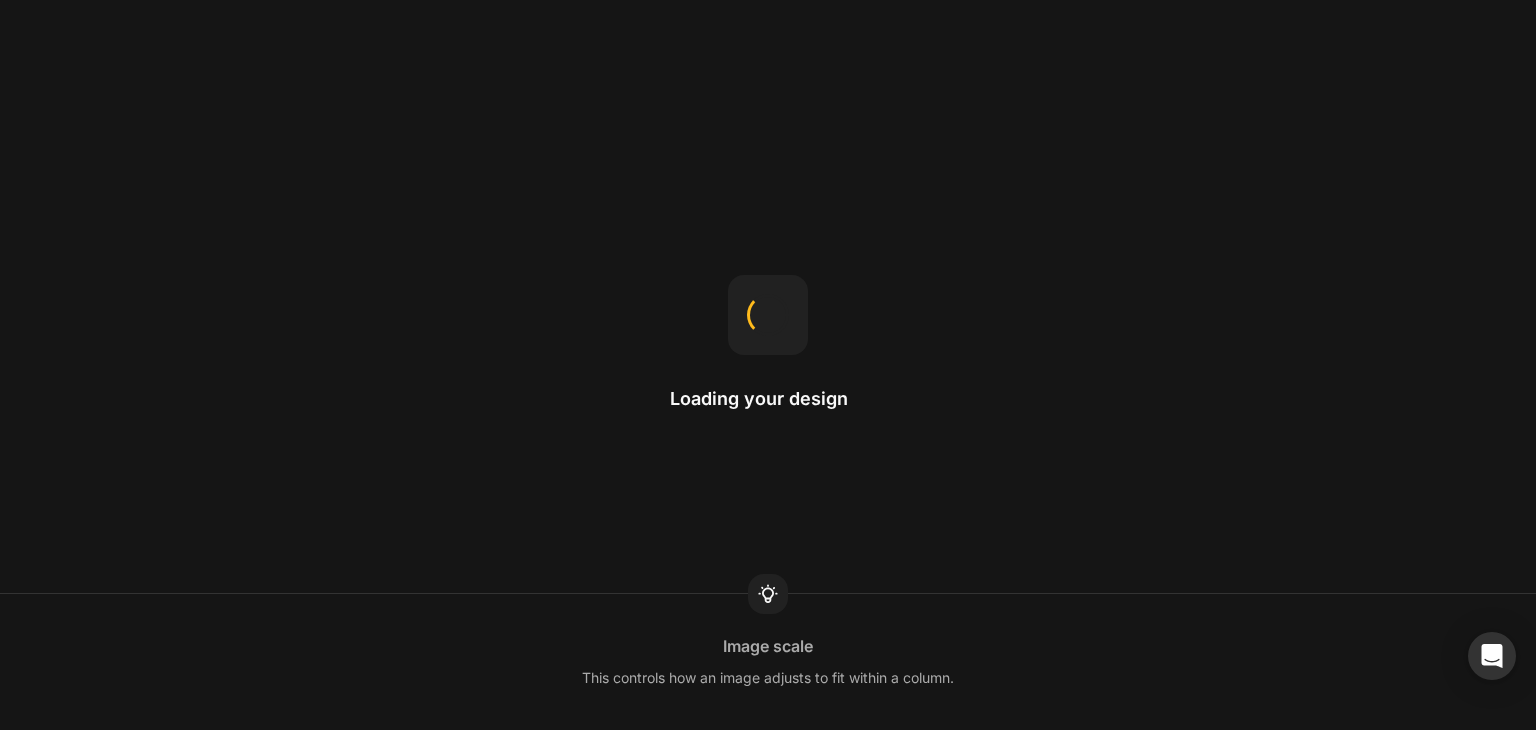 scroll, scrollTop: 0, scrollLeft: 0, axis: both 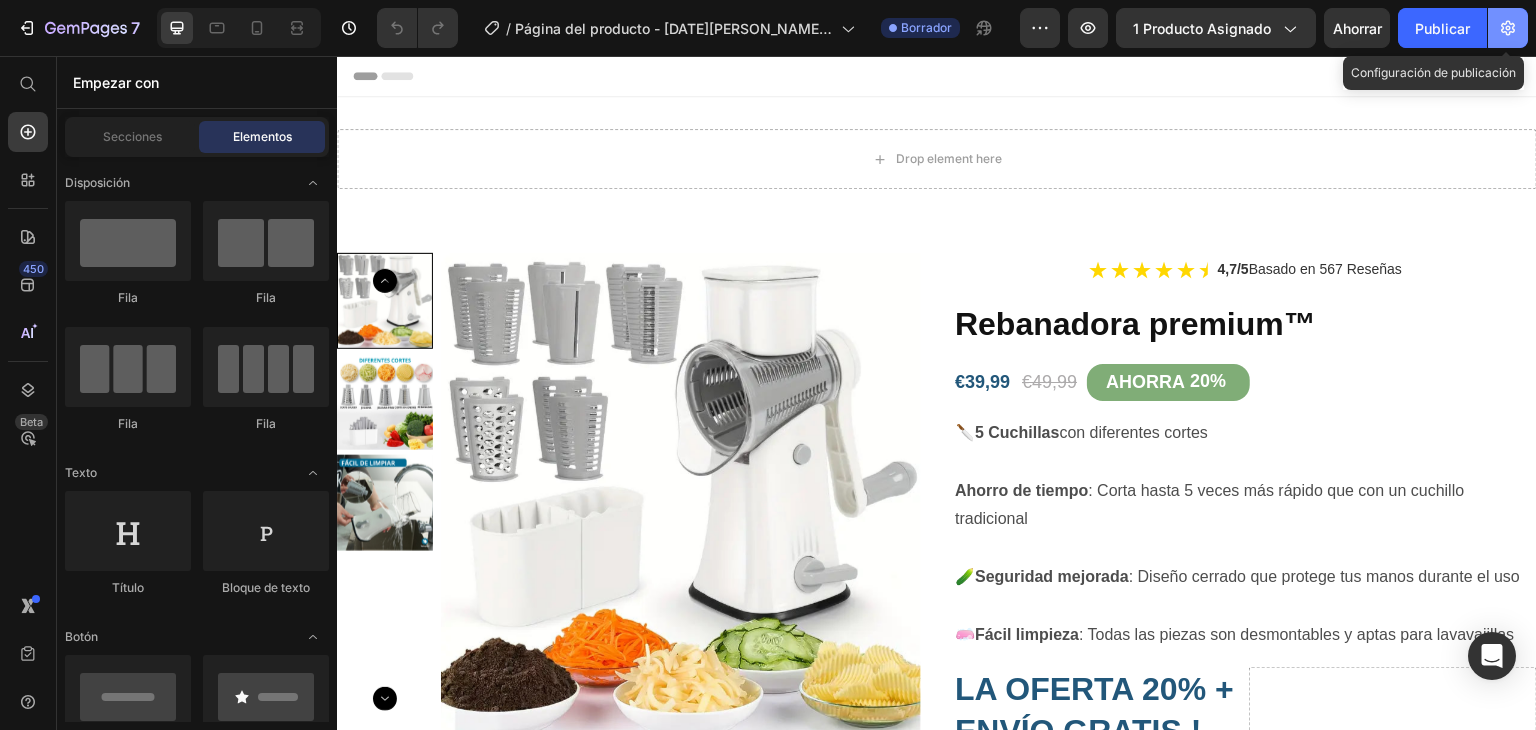 click 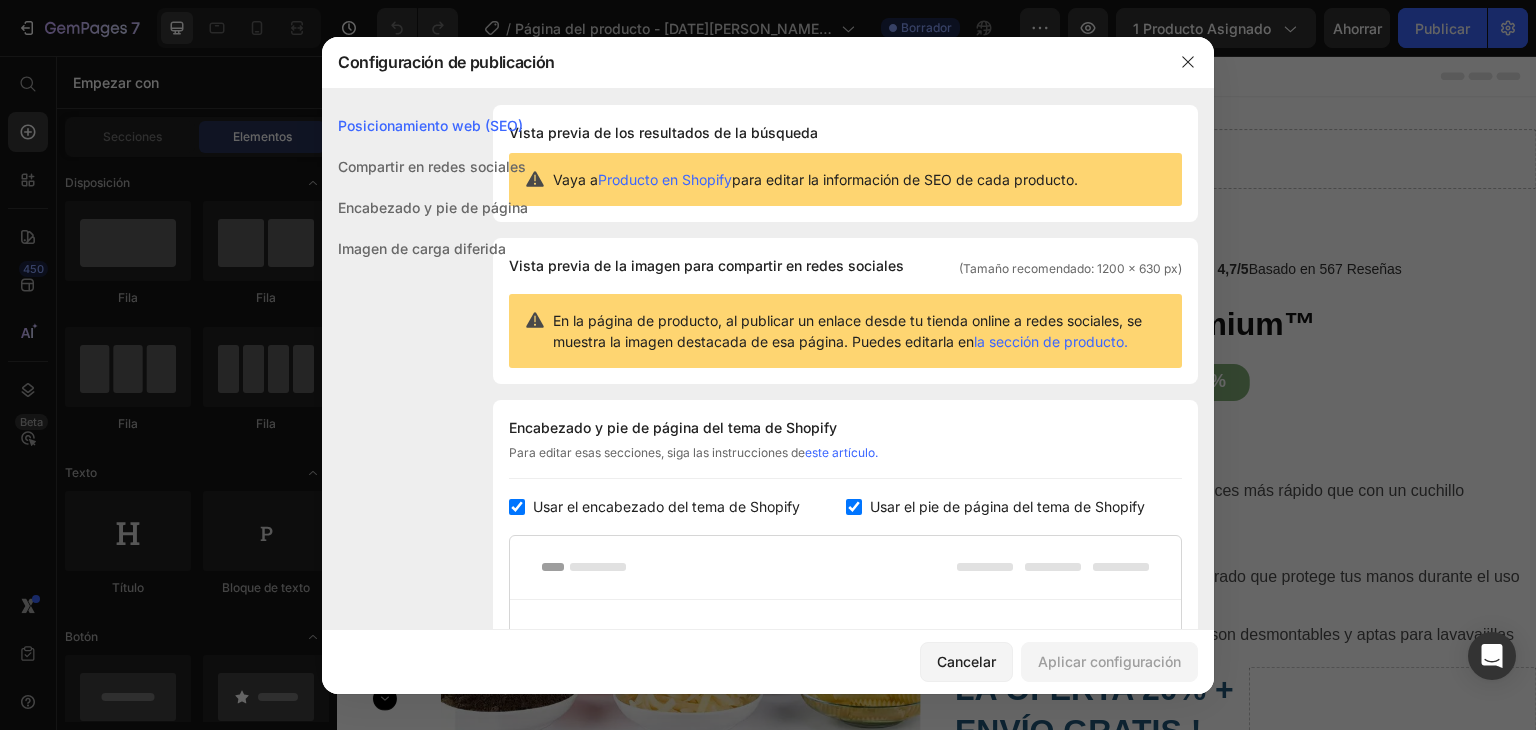 click at bounding box center [517, 507] 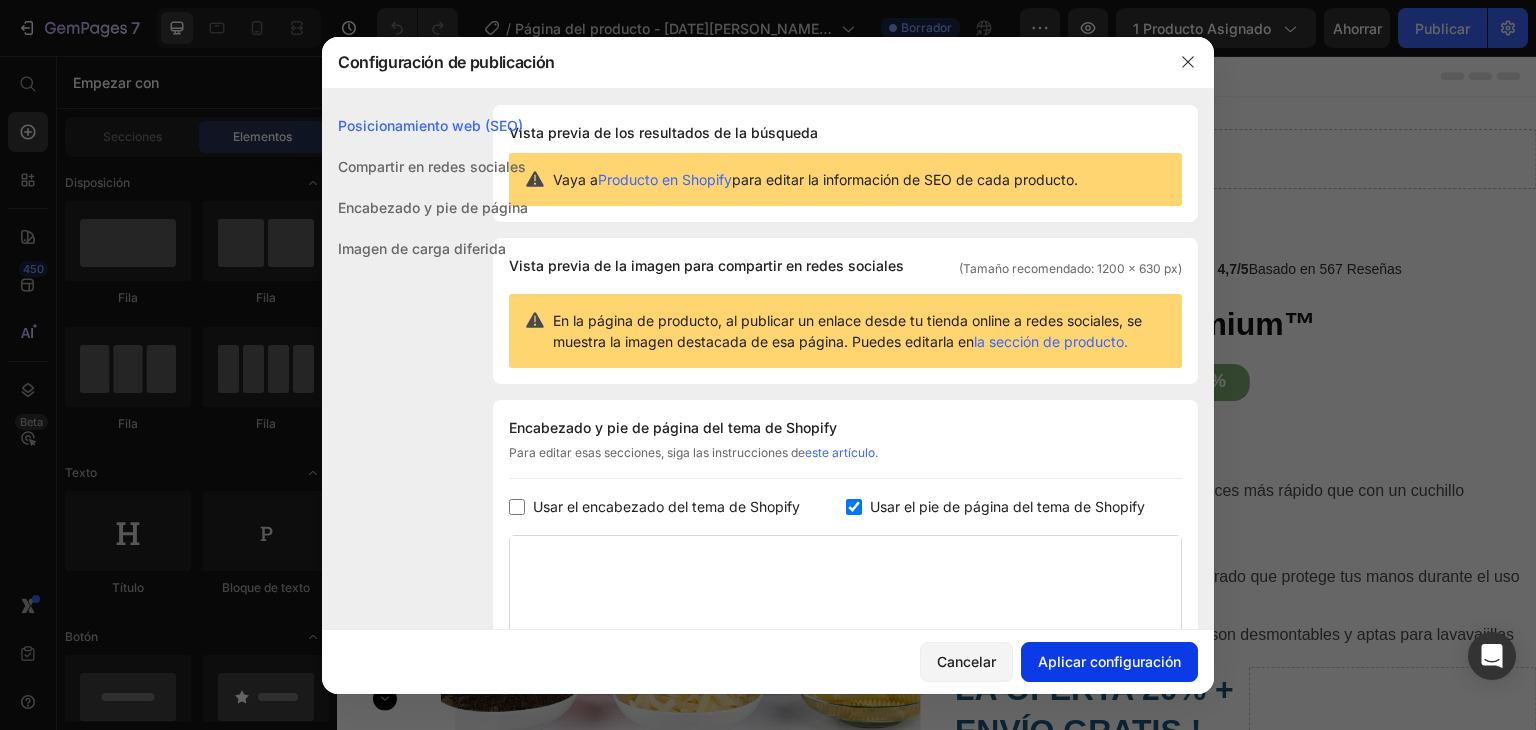 click on "Aplicar configuración" at bounding box center (1109, 661) 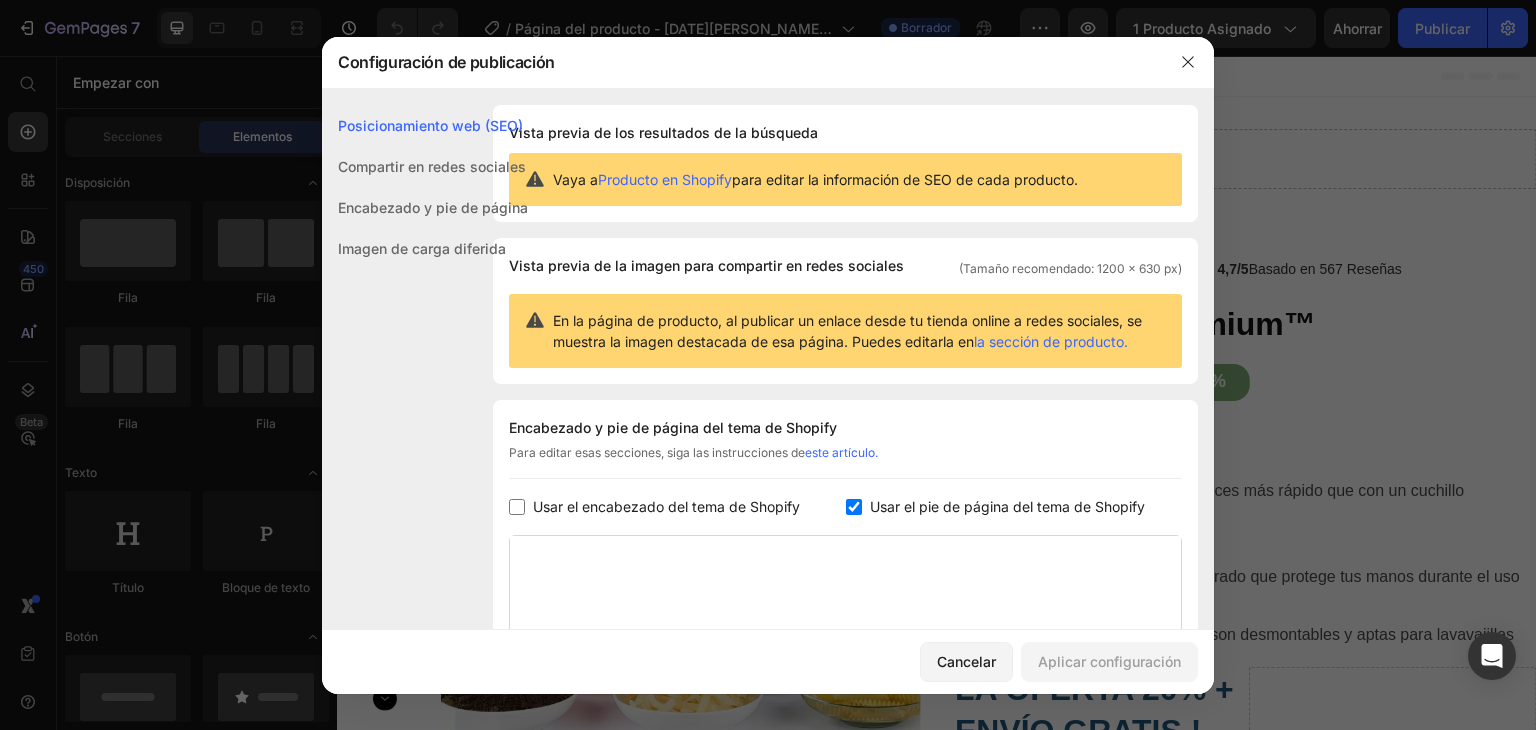 click at bounding box center [517, 507] 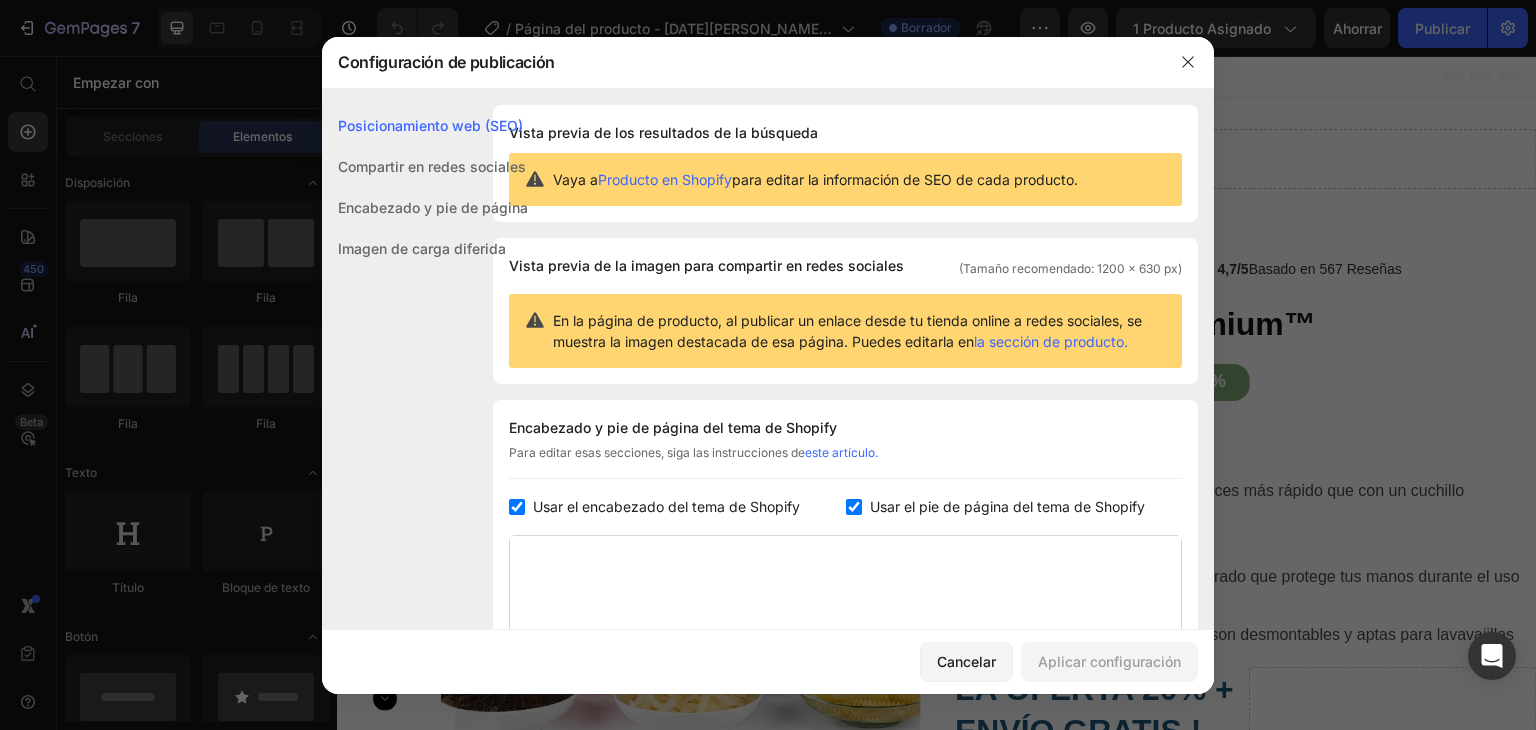 checkbox on "true" 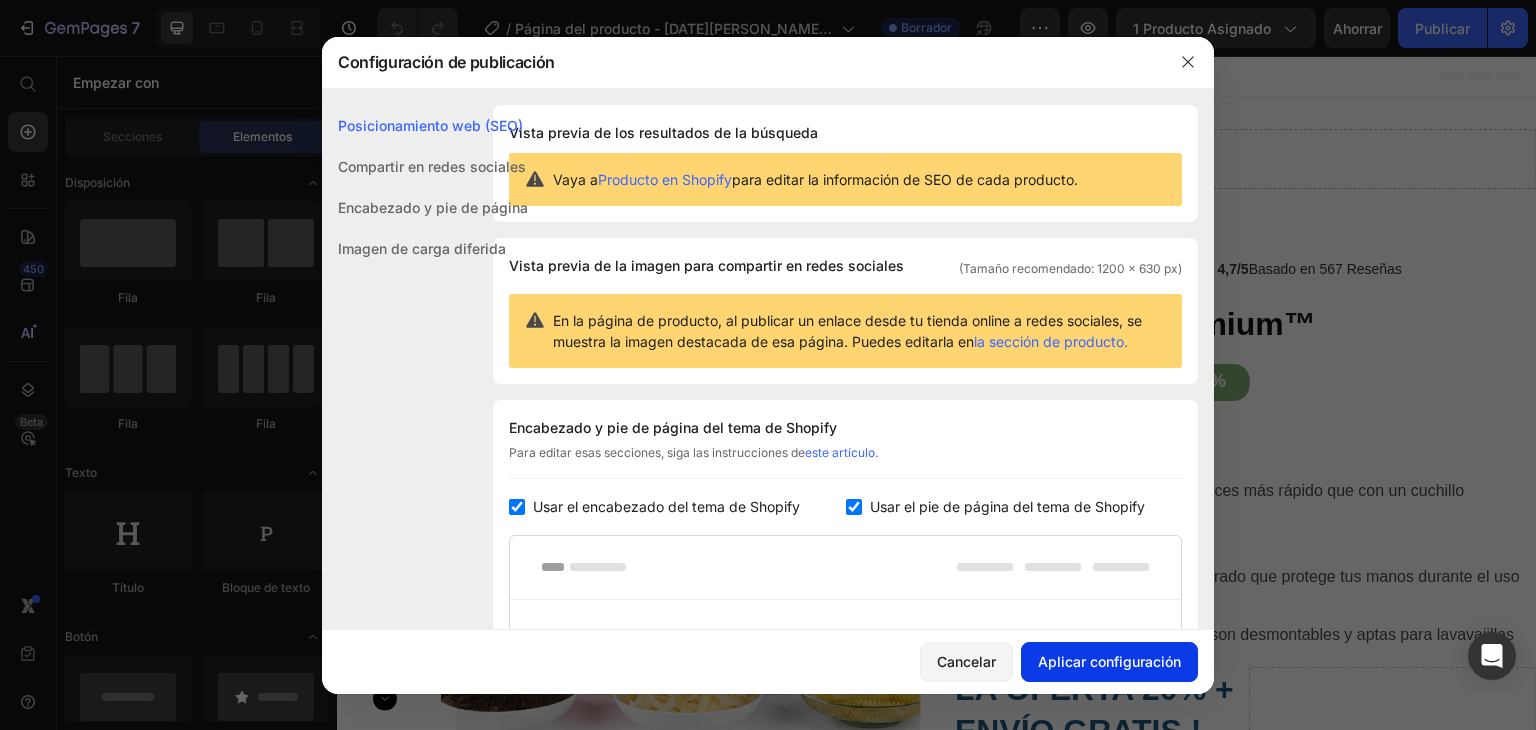 click on "Aplicar configuración" 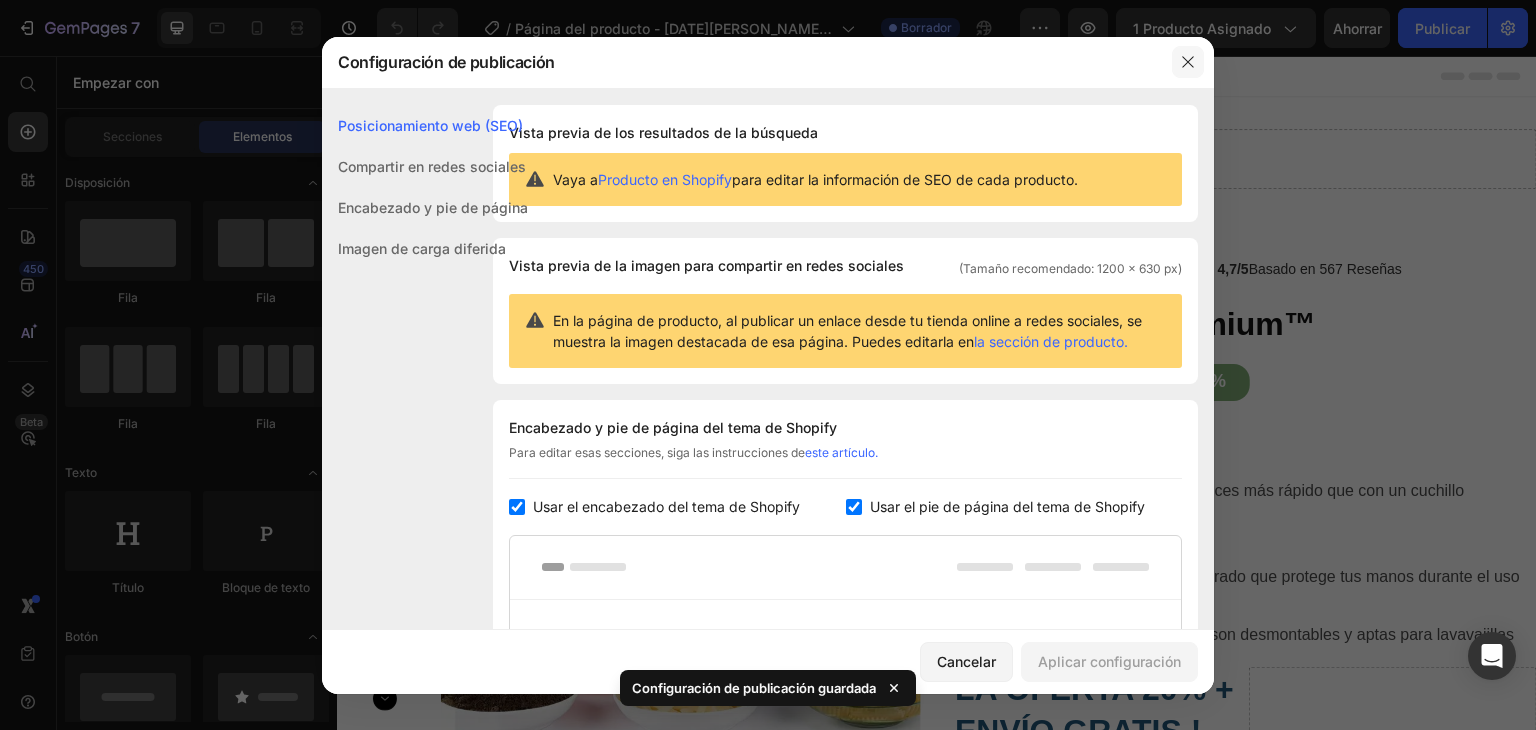 click 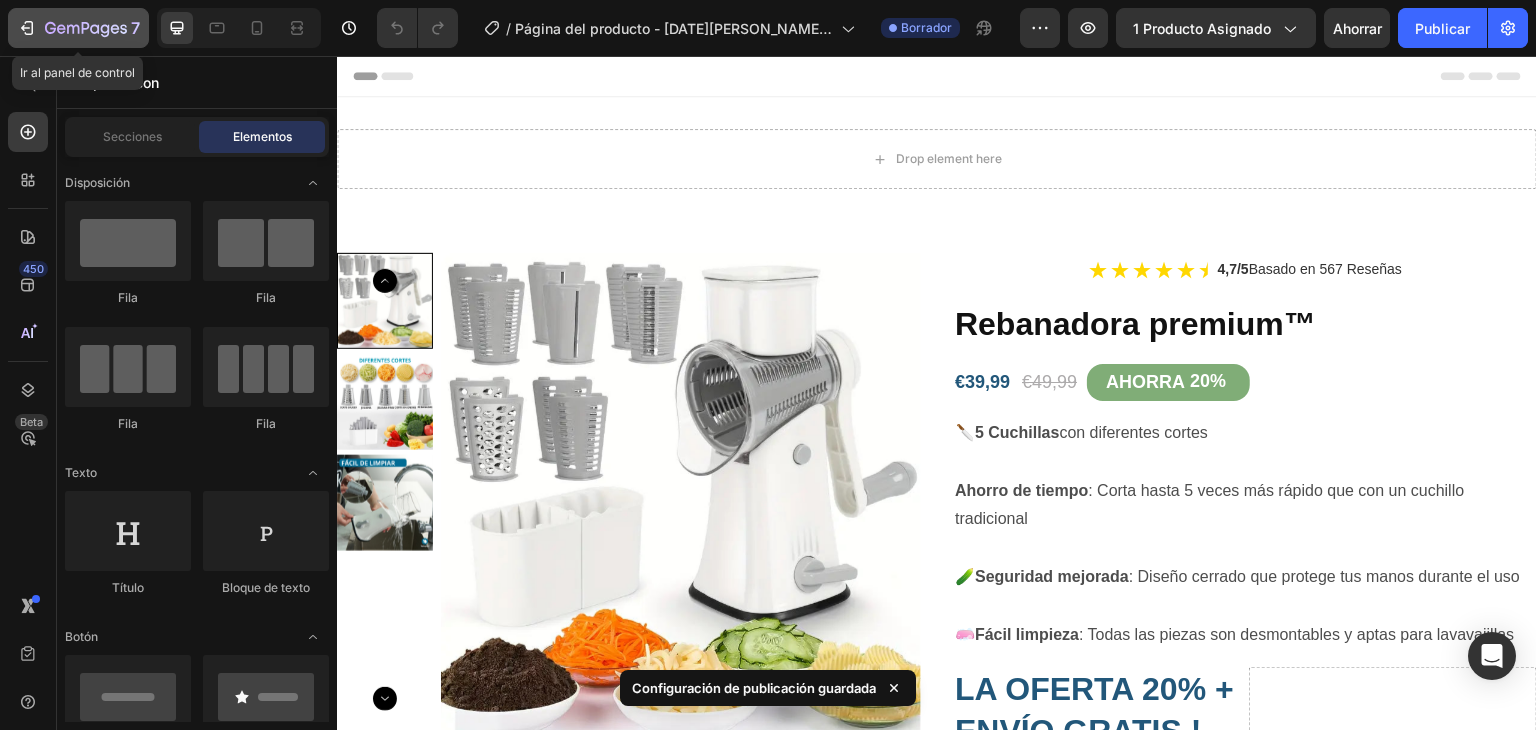 click 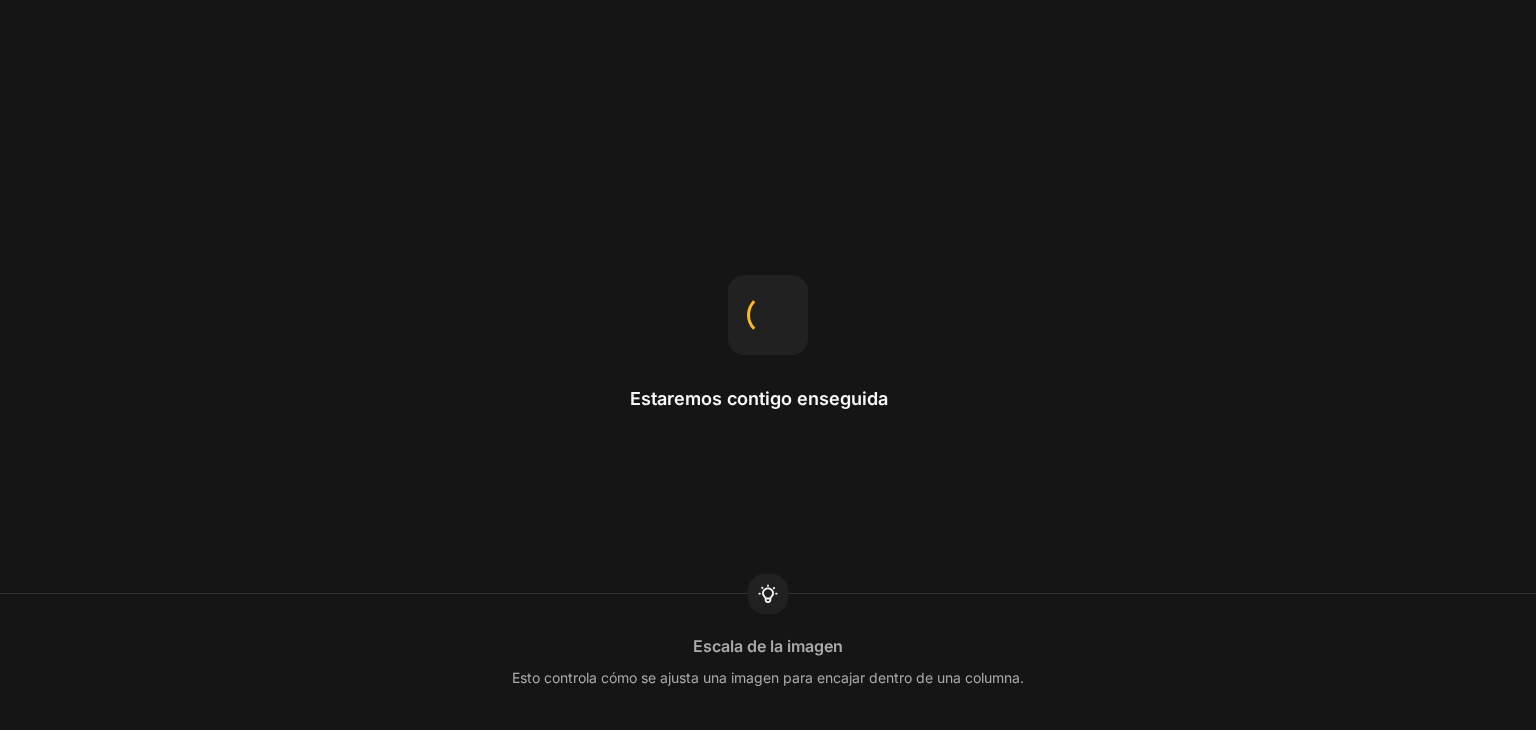scroll, scrollTop: 0, scrollLeft: 0, axis: both 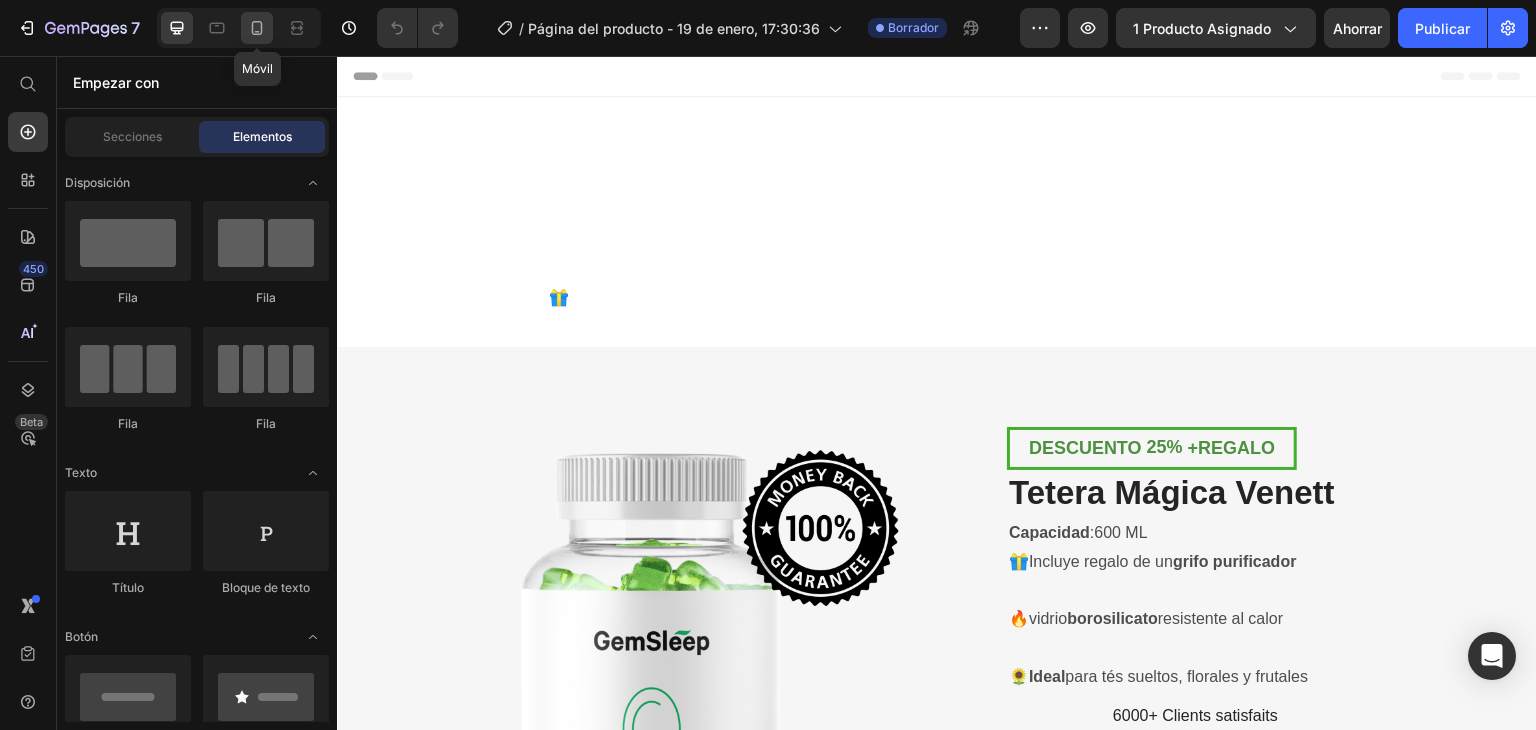 click 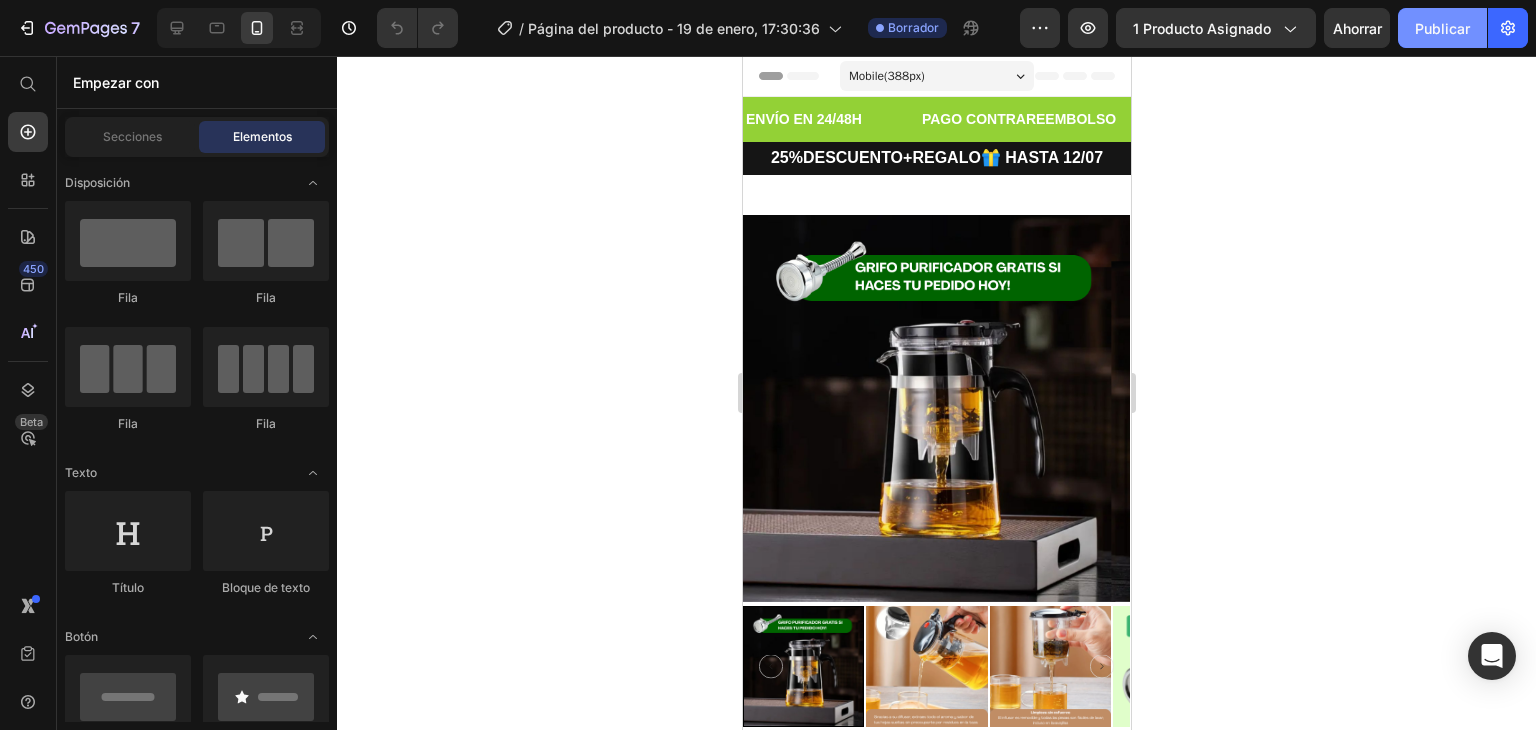click on "Publicar" at bounding box center [1442, 28] 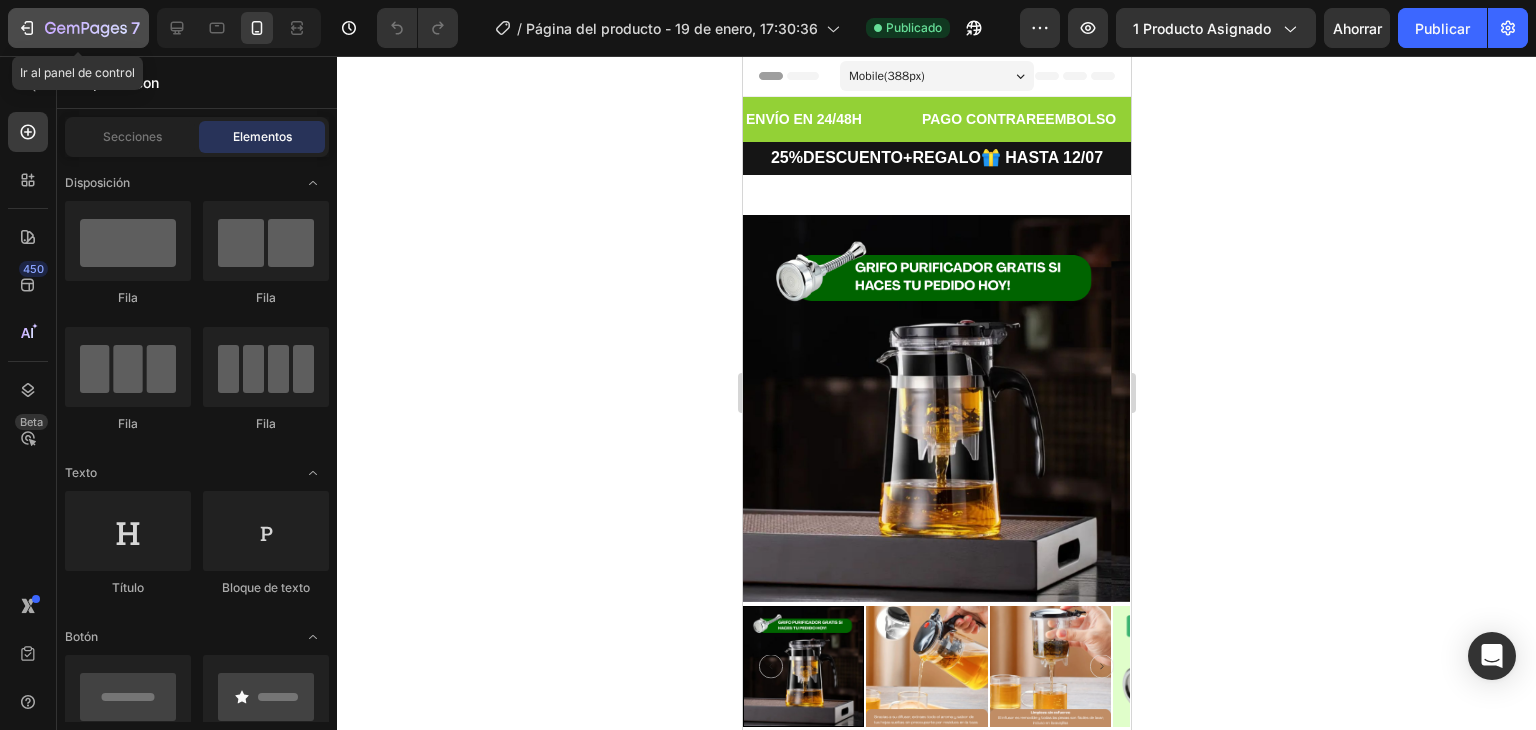 click on "7" 